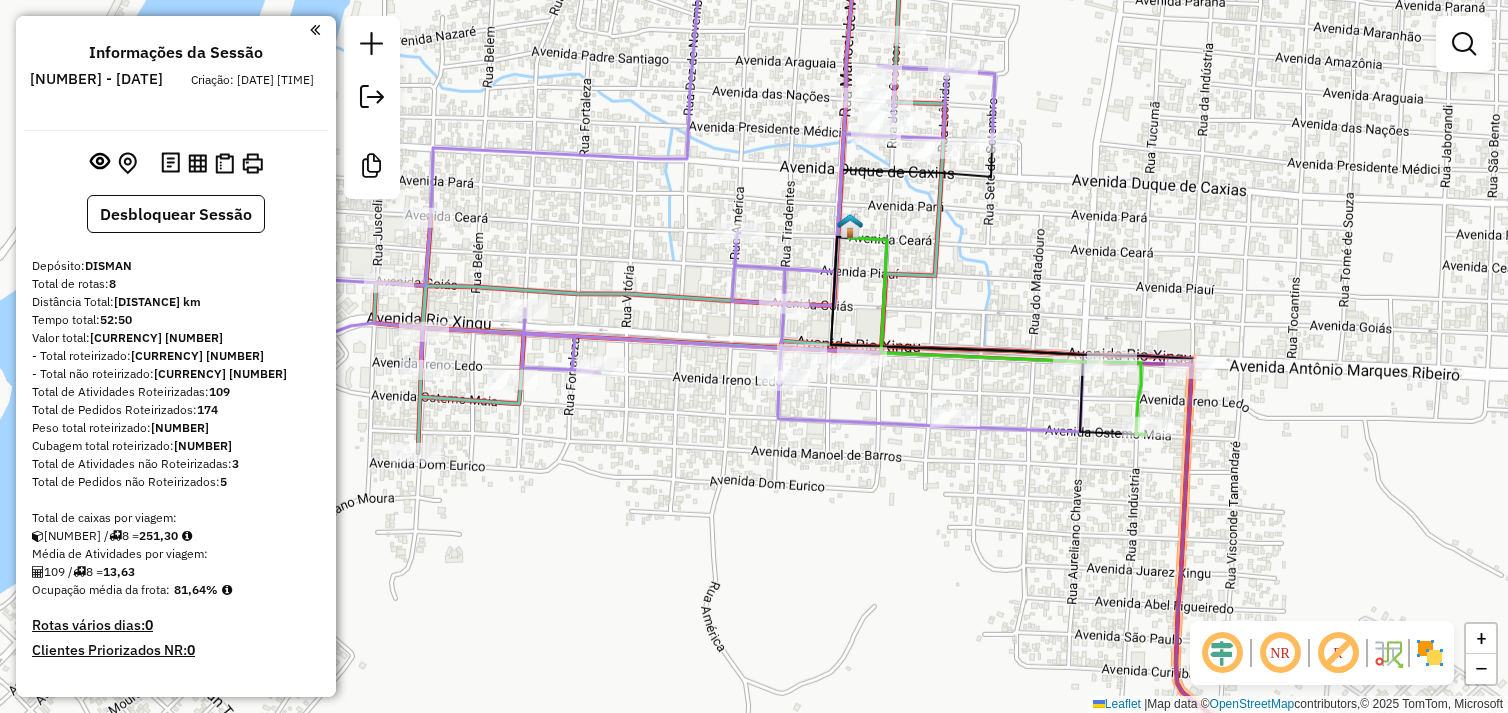 scroll, scrollTop: 0, scrollLeft: 0, axis: both 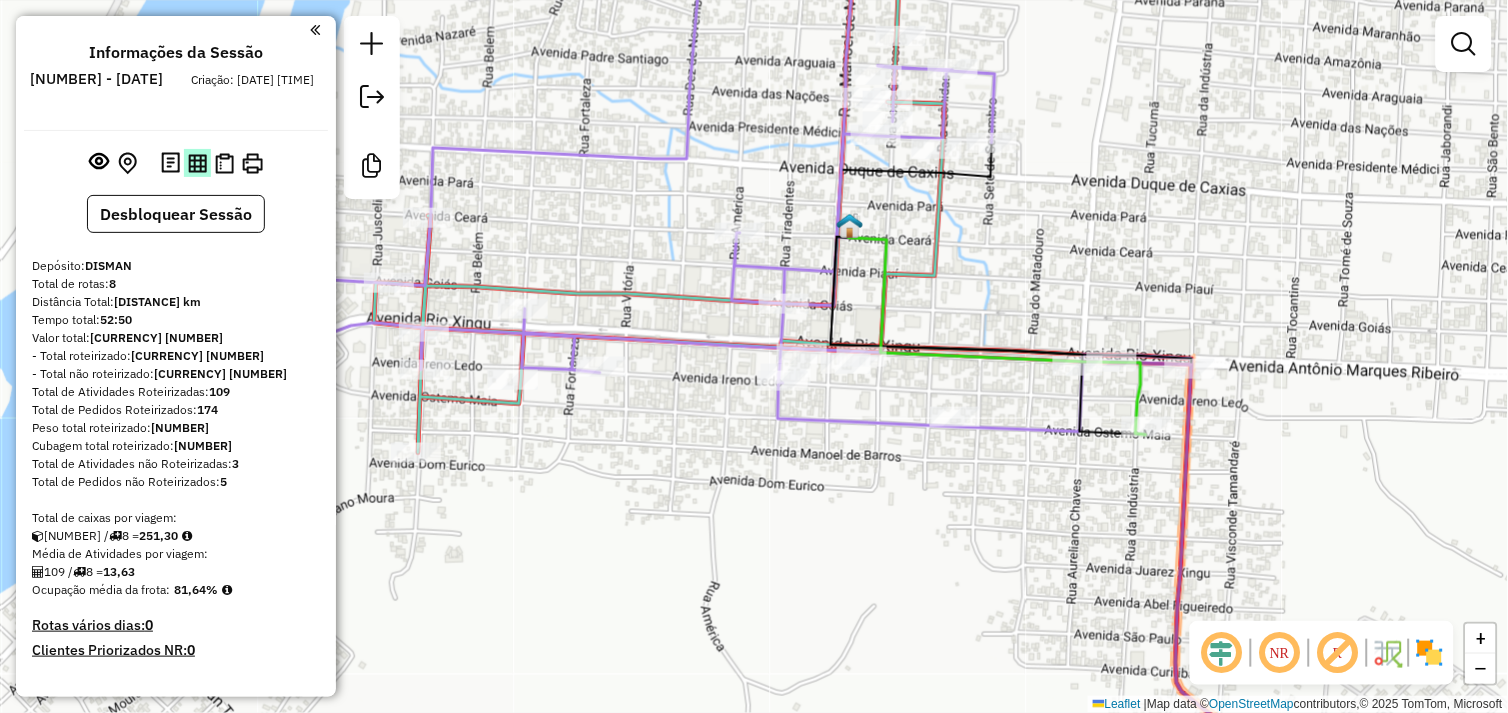 click at bounding box center (197, 163) 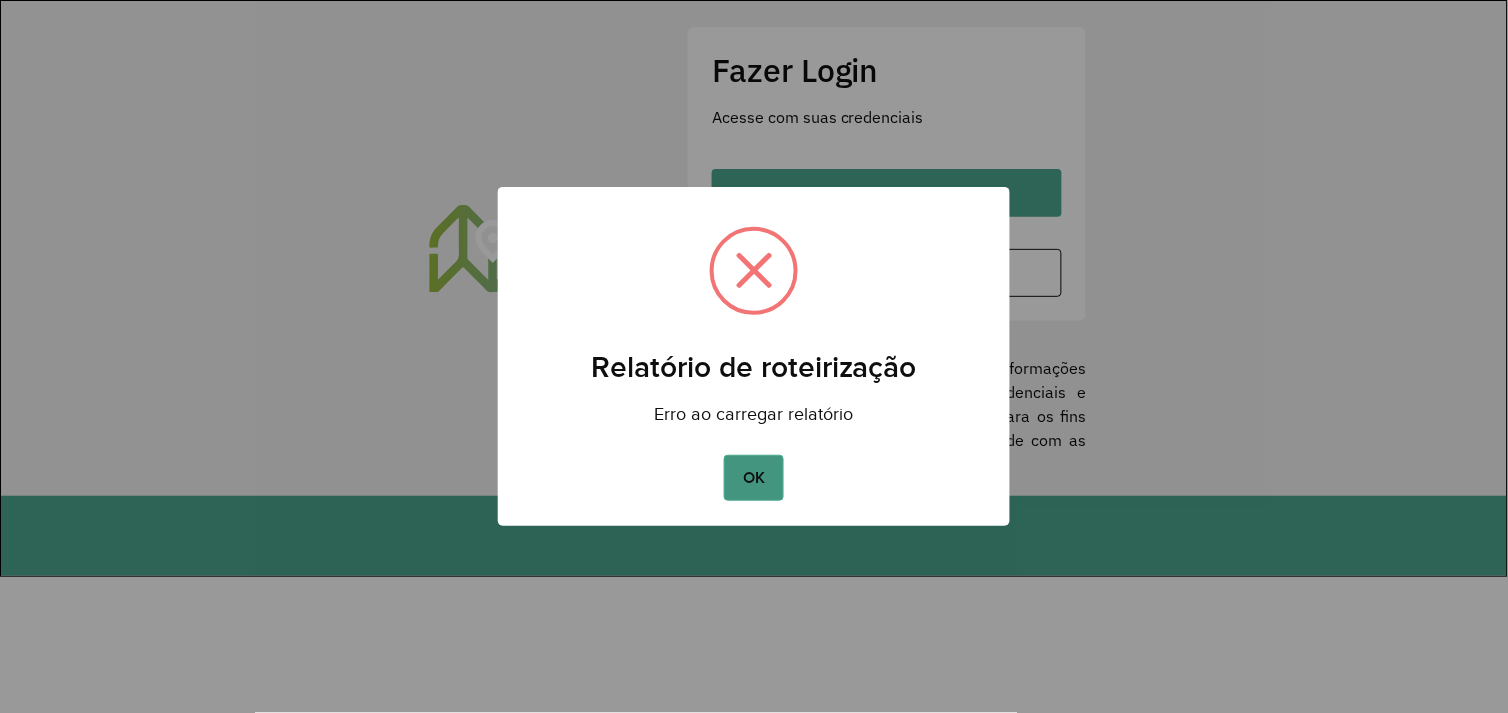 click on "OK" at bounding box center (753, 478) 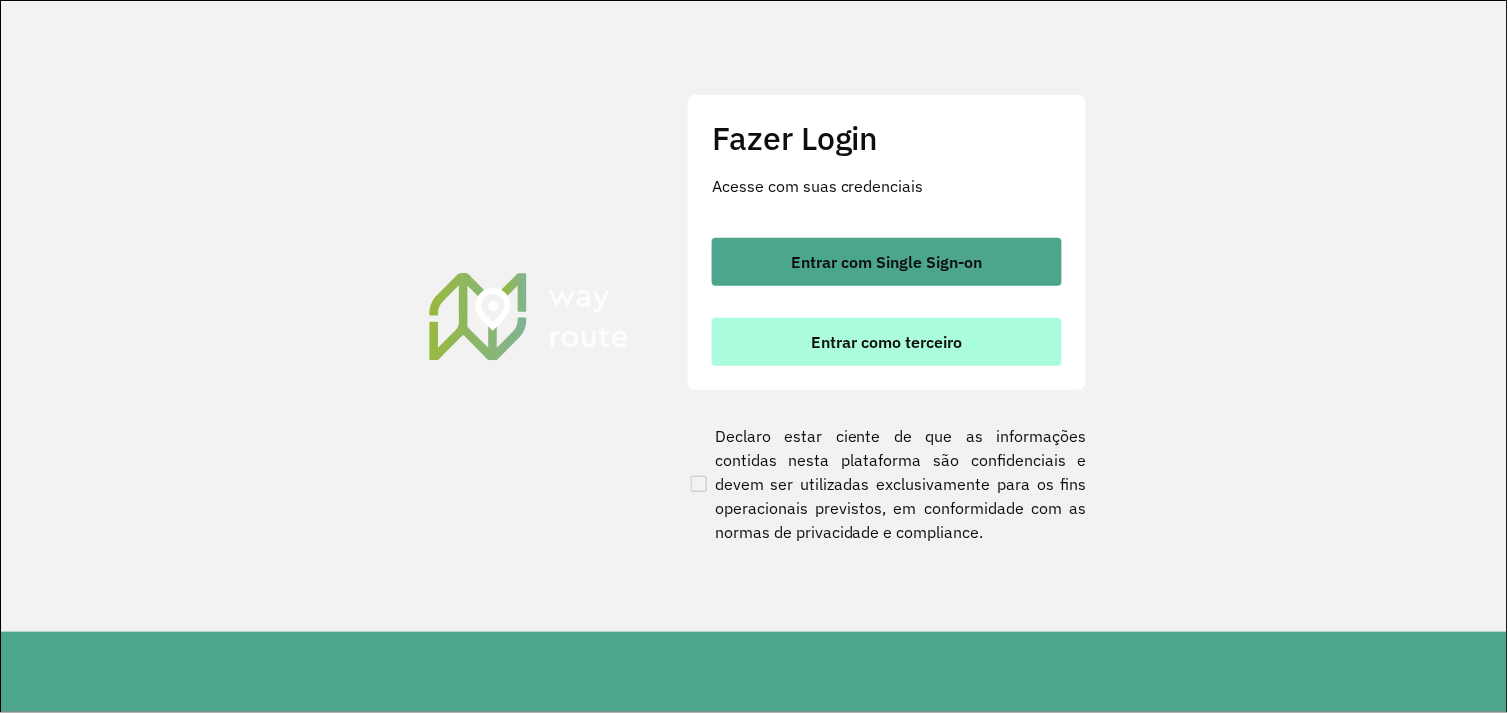 click on "Entrar como terceiro" at bounding box center [887, 342] 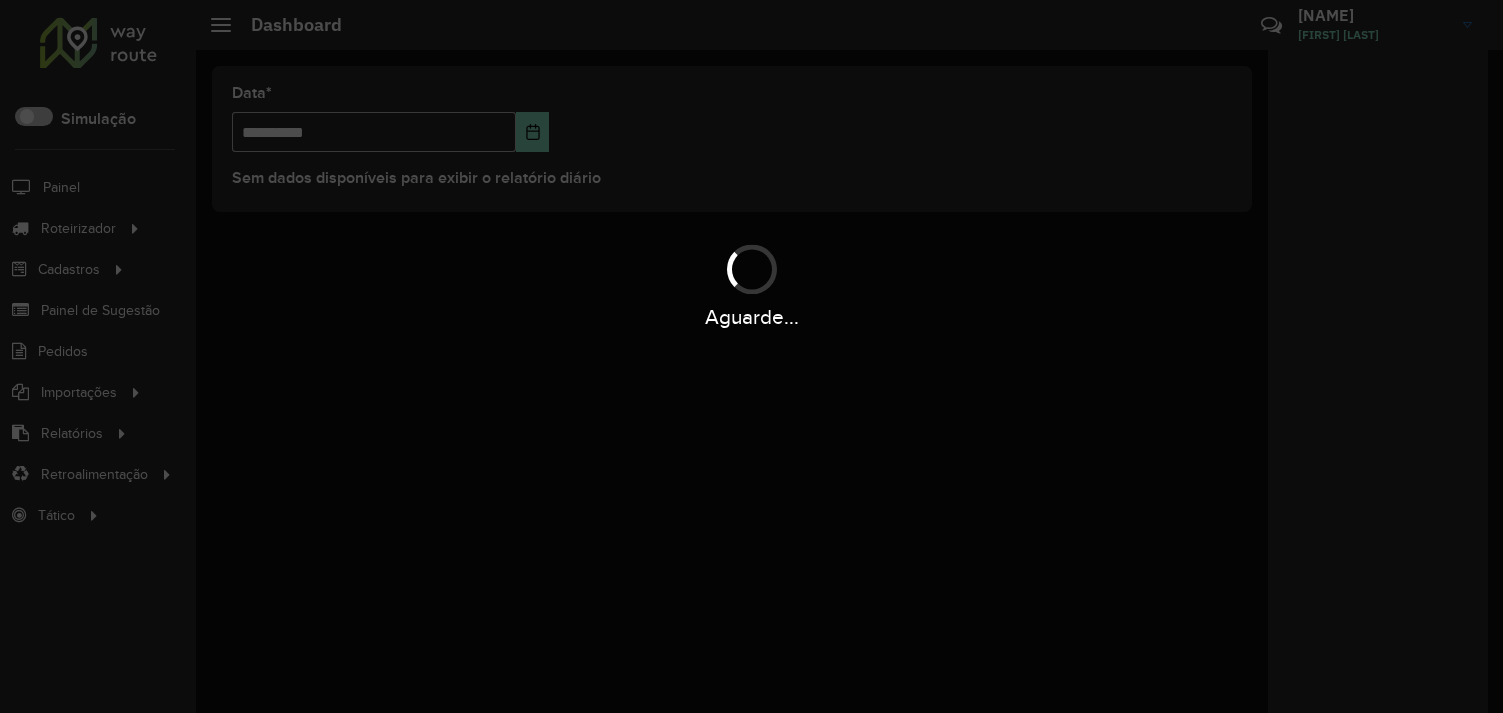 scroll, scrollTop: 0, scrollLeft: 0, axis: both 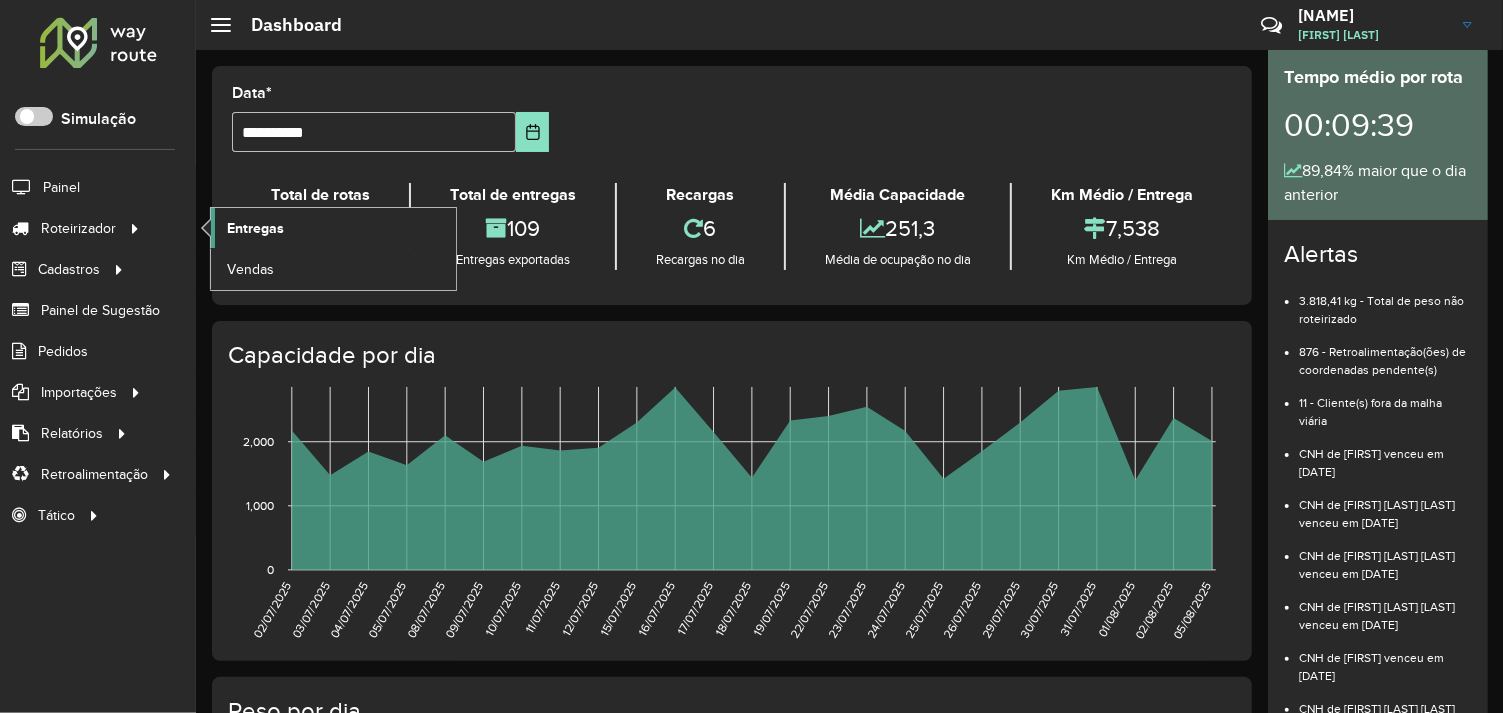 click on "Entregas" 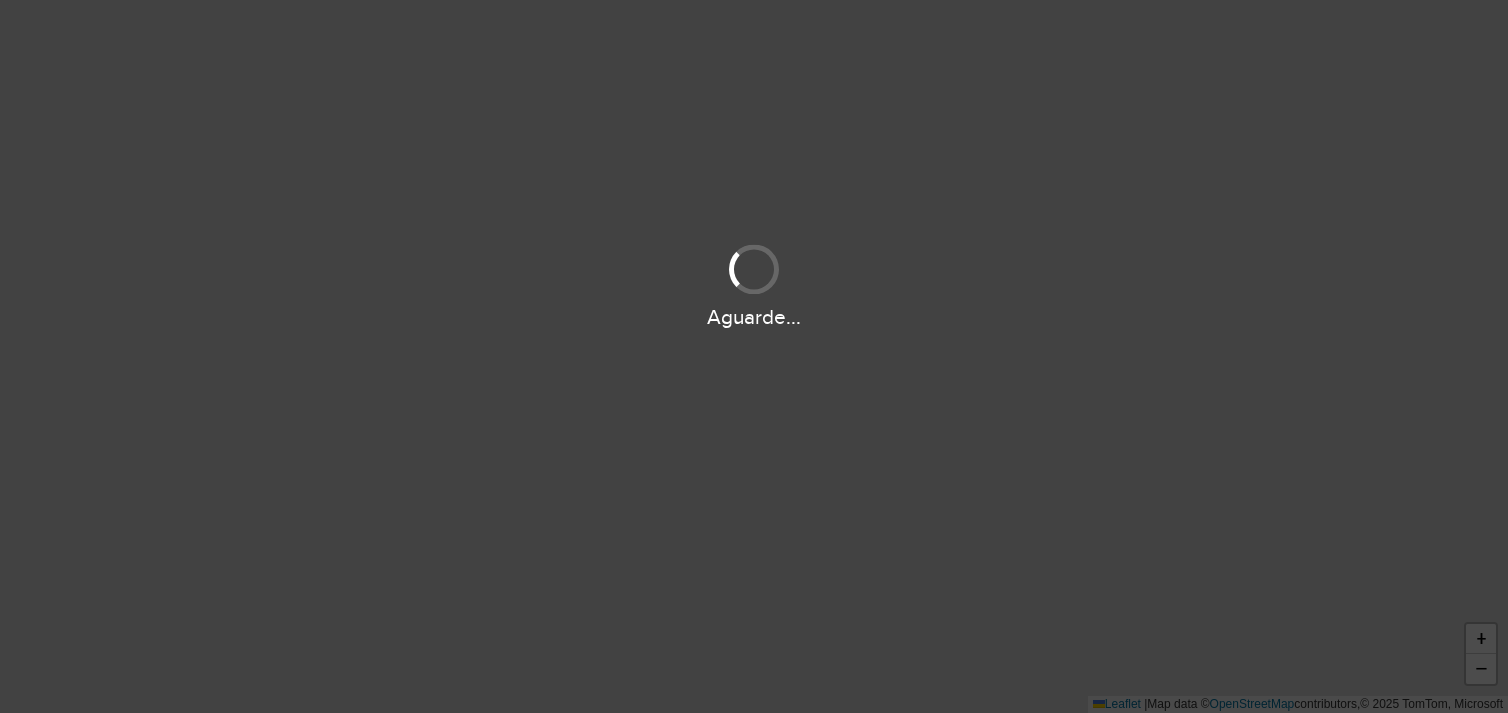 scroll, scrollTop: 0, scrollLeft: 0, axis: both 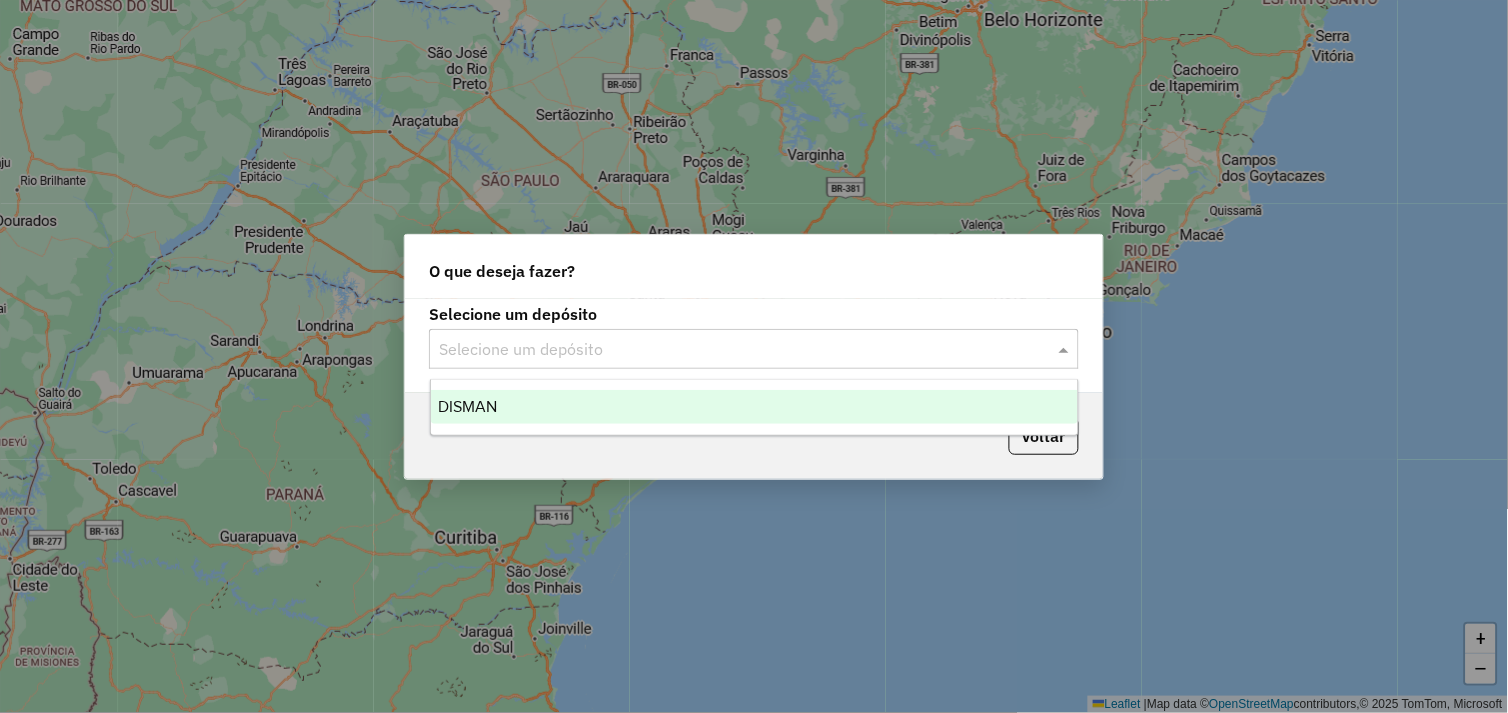 click 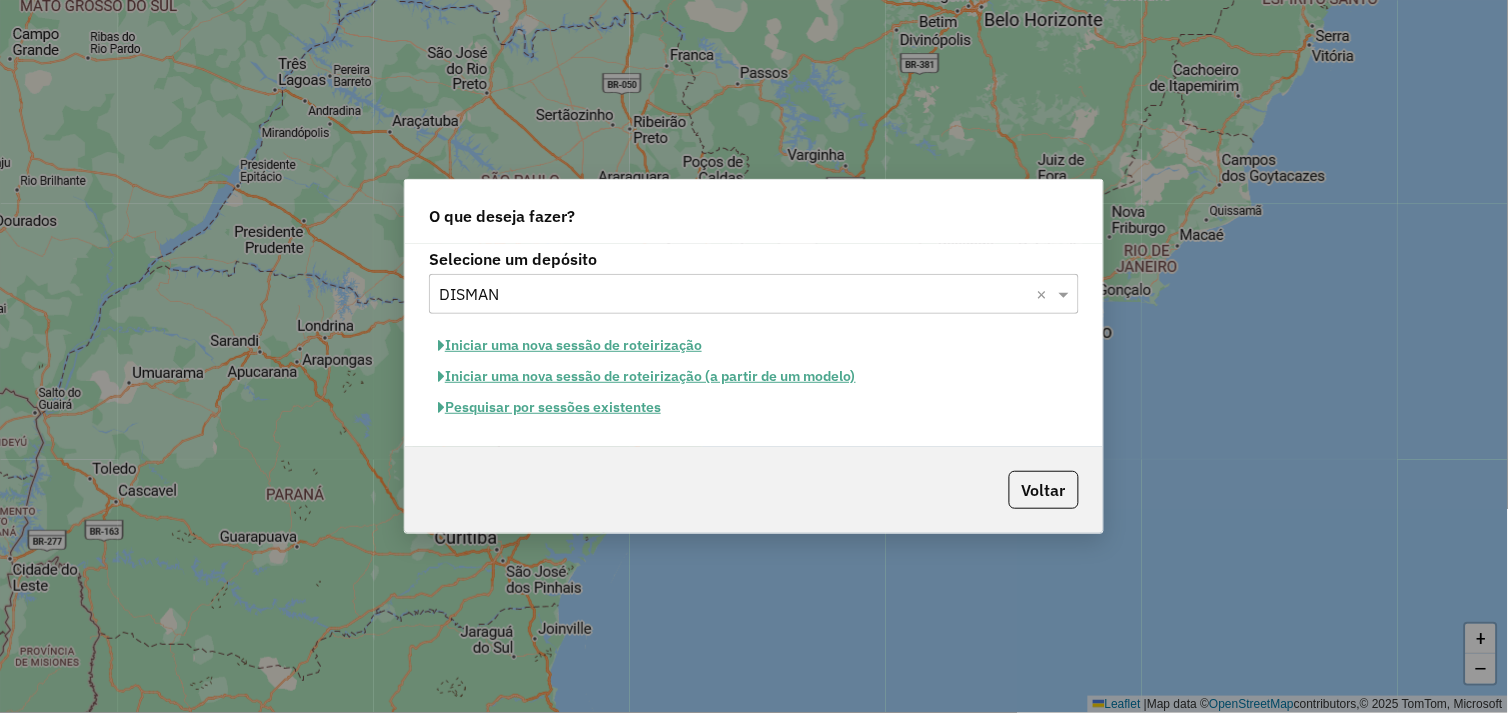 click on "Pesquisar por sessões existentes" 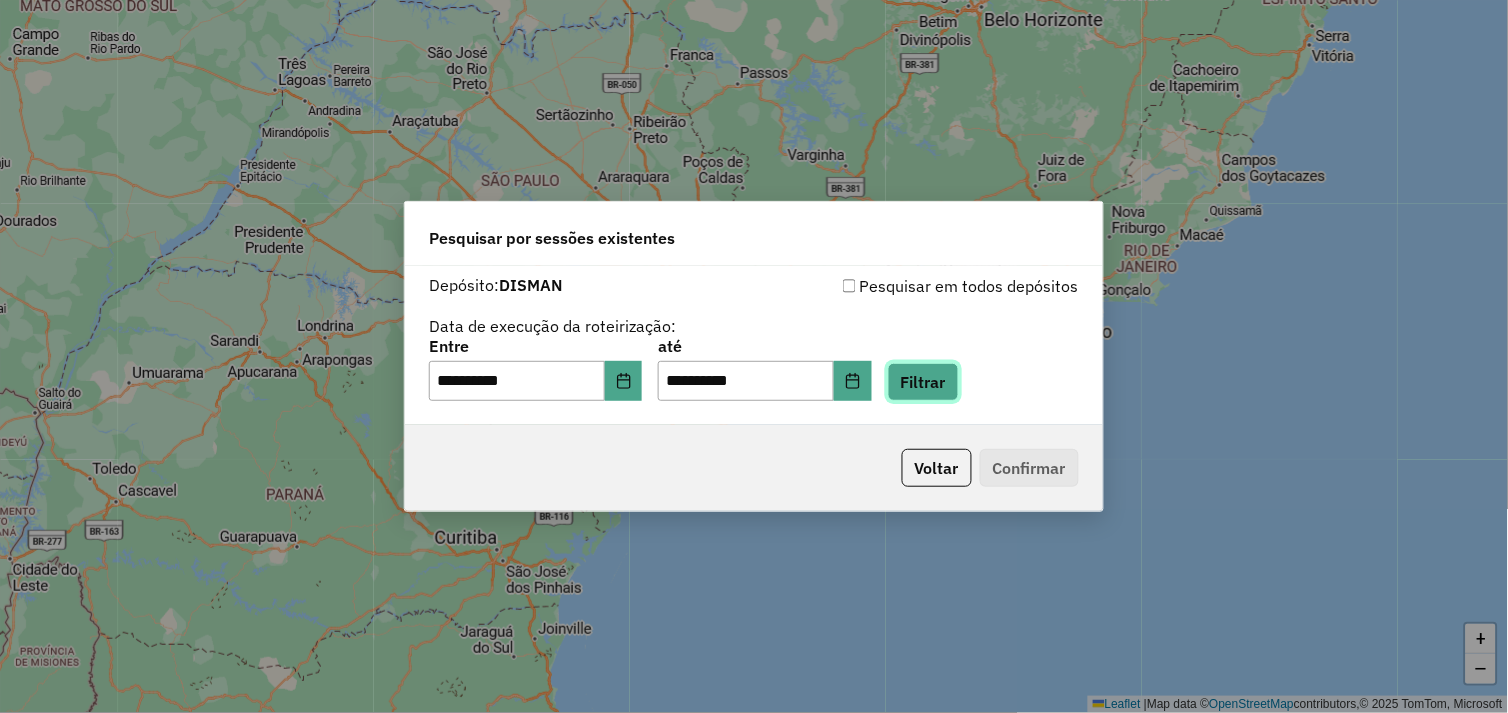 click on "Filtrar" 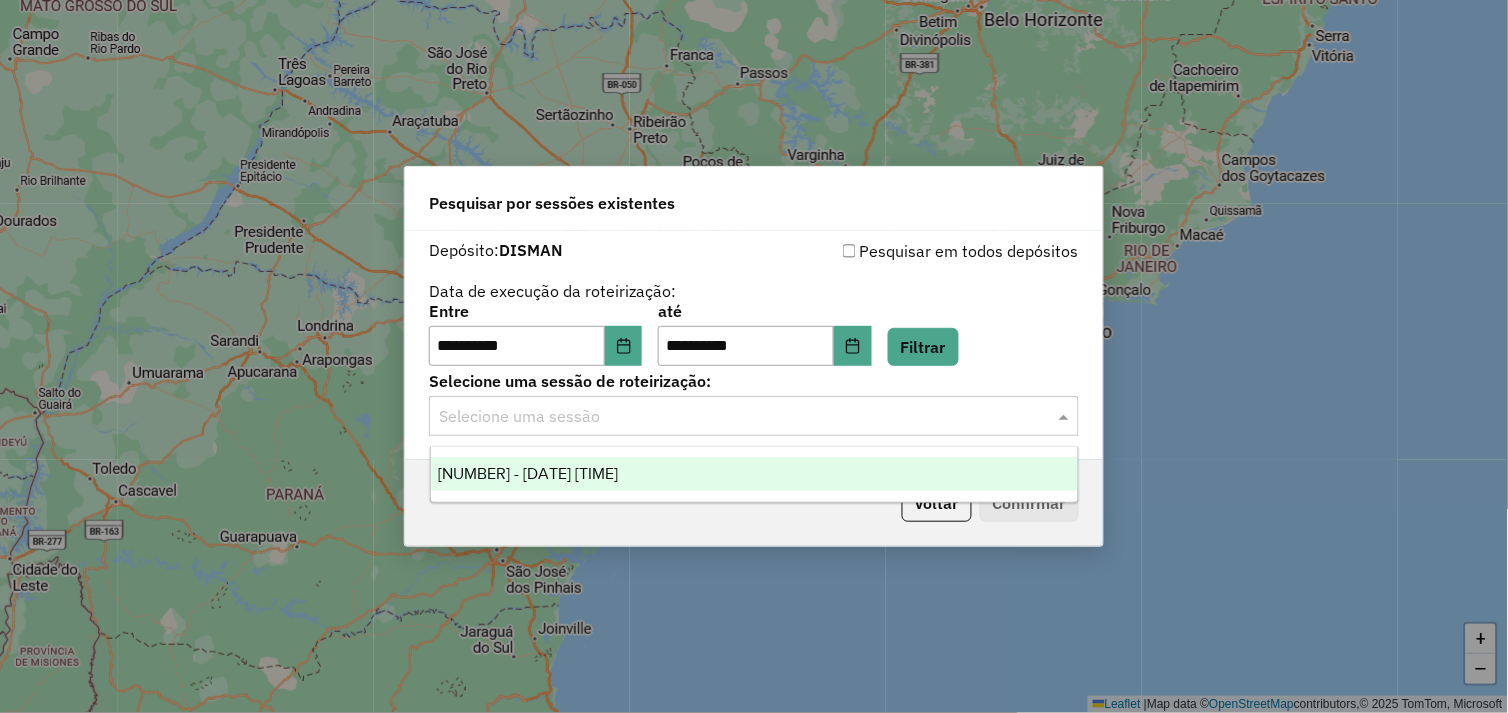 click 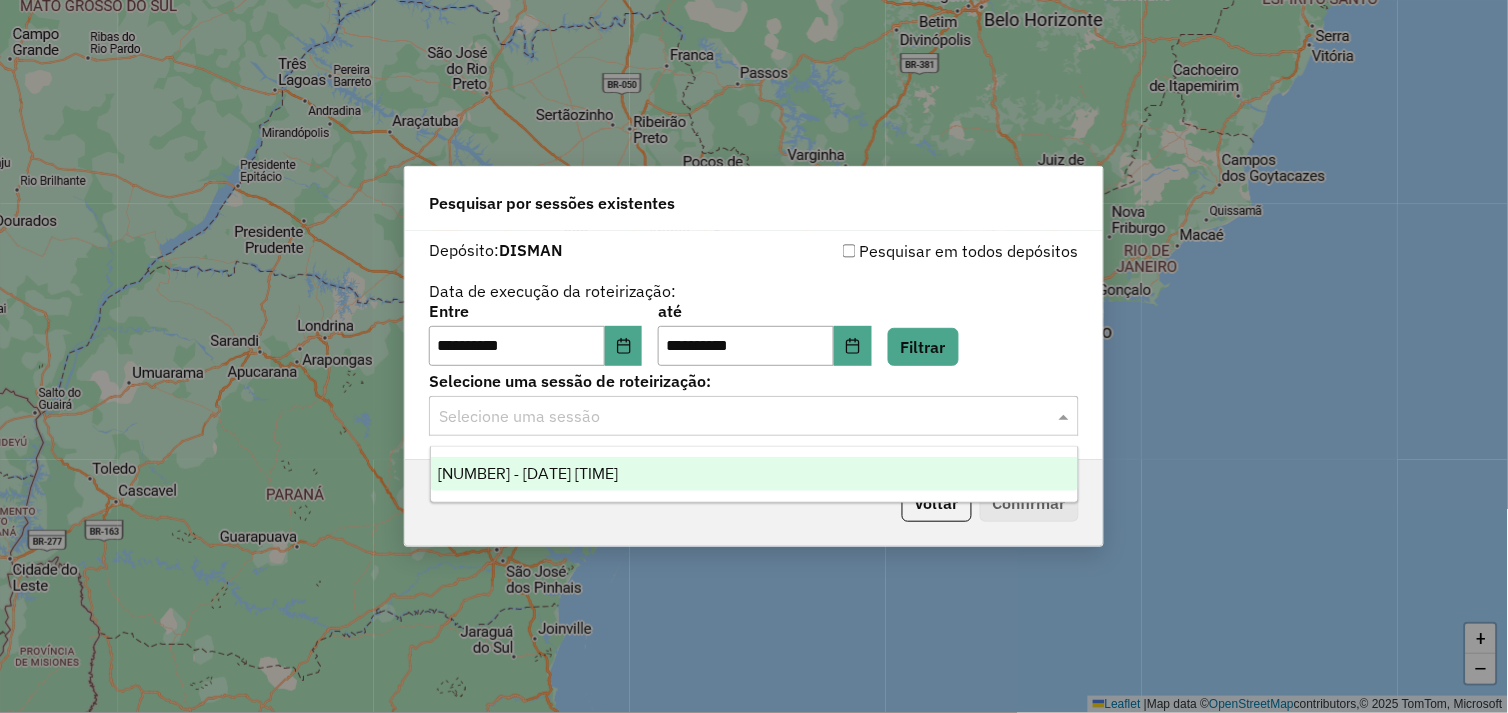 click on "974520 - 05/08/2025 17:13" at bounding box center (755, 474) 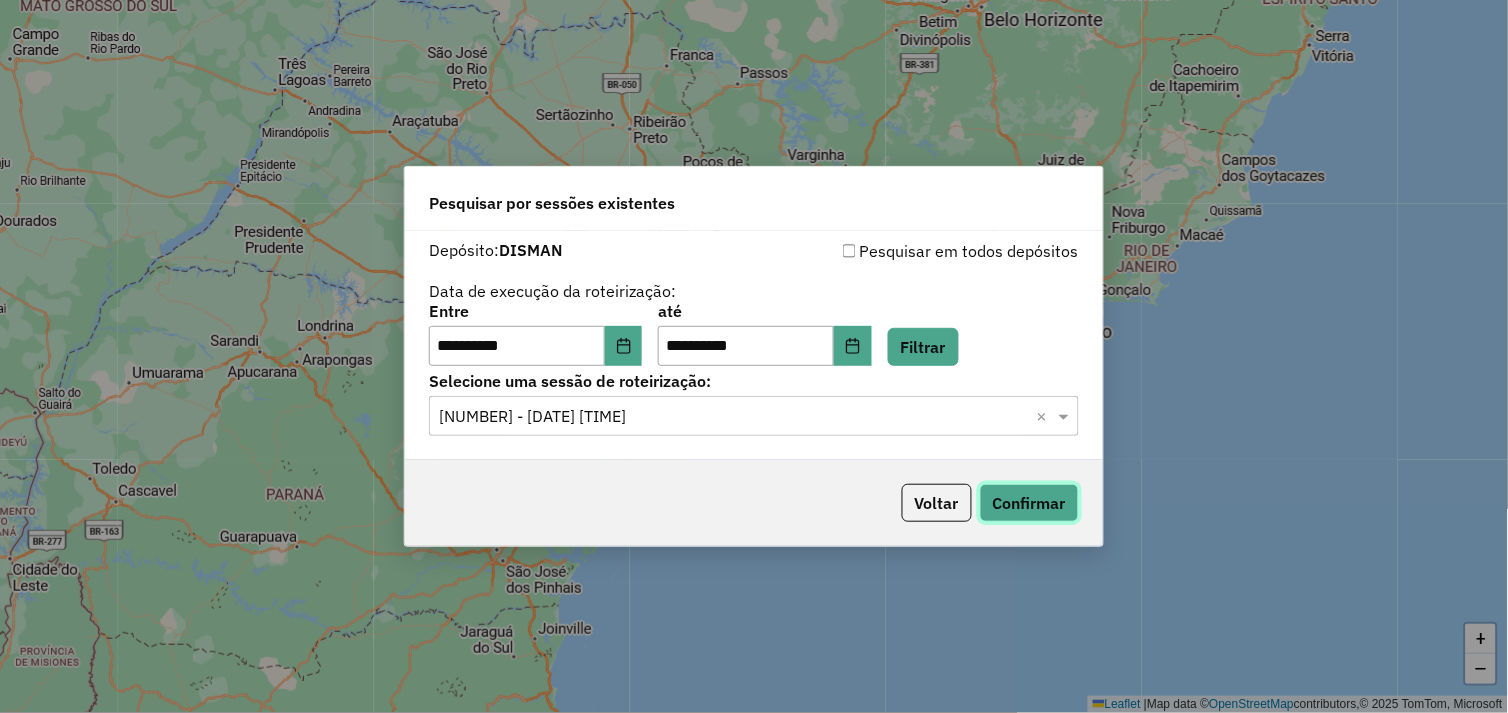 click on "Confirmar" 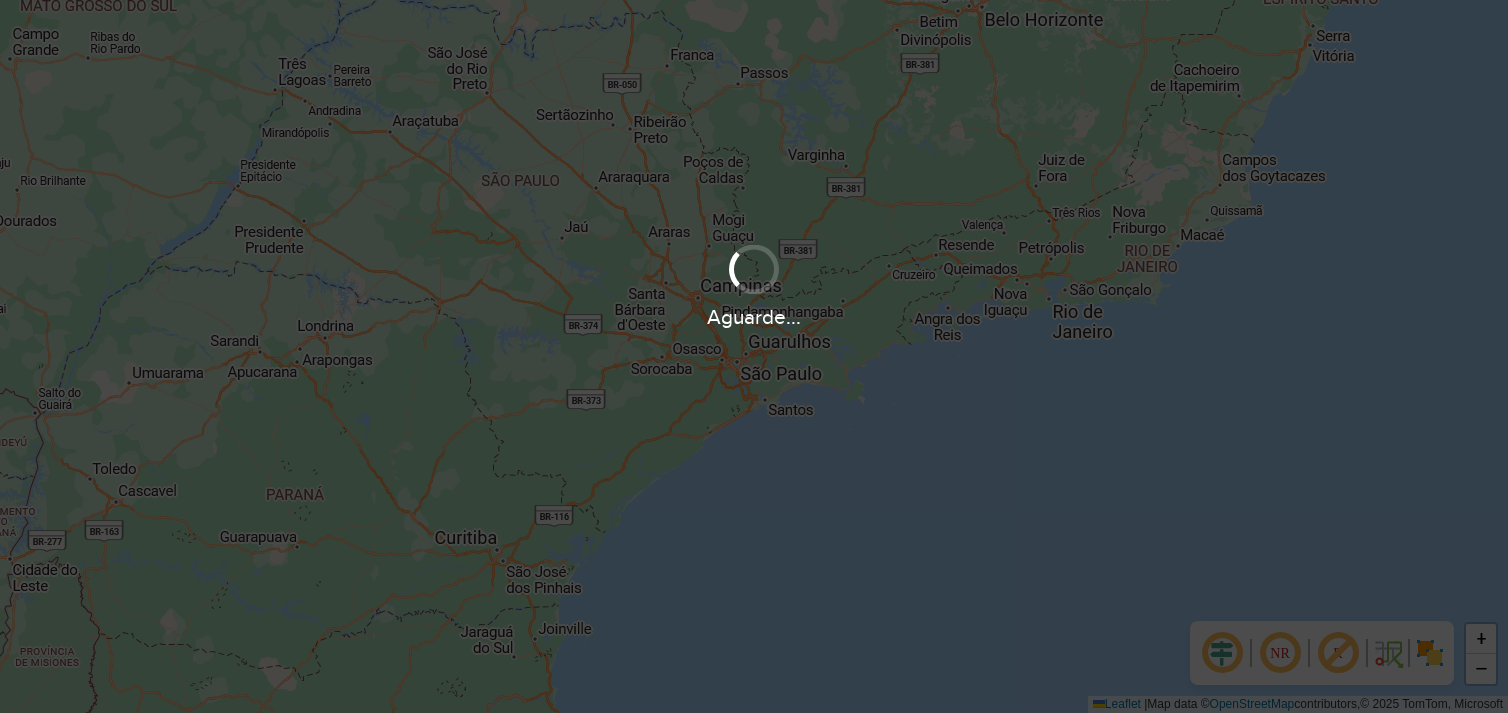scroll, scrollTop: 0, scrollLeft: 0, axis: both 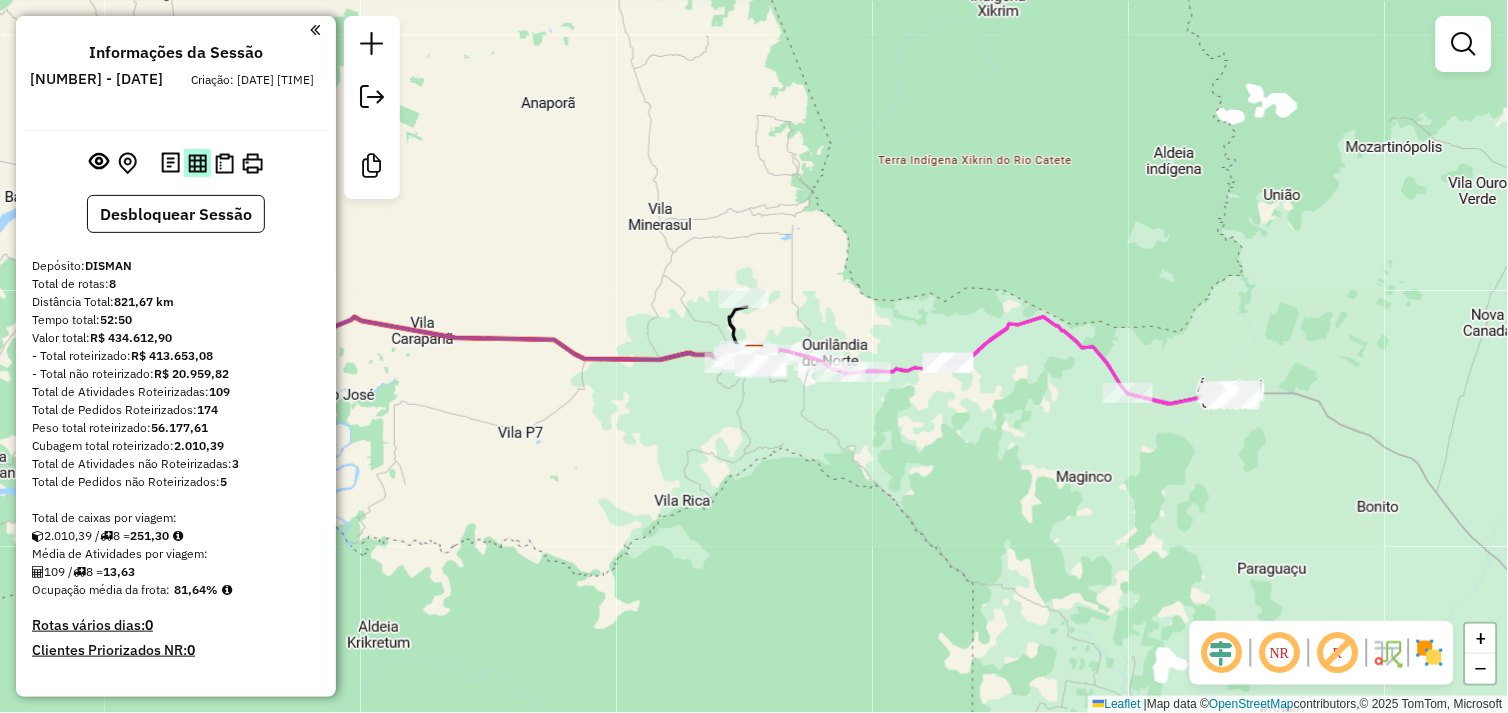 click at bounding box center (197, 163) 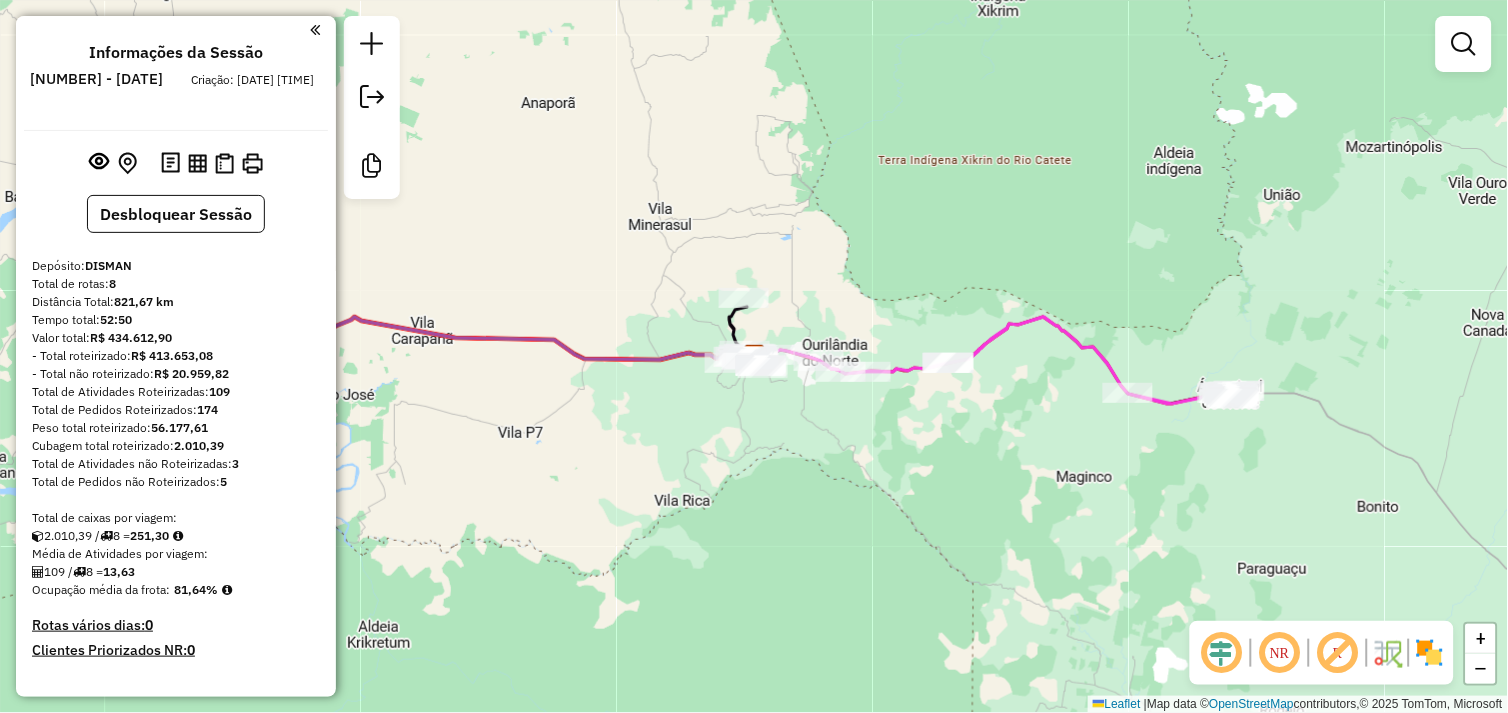 click at bounding box center (224, 163) 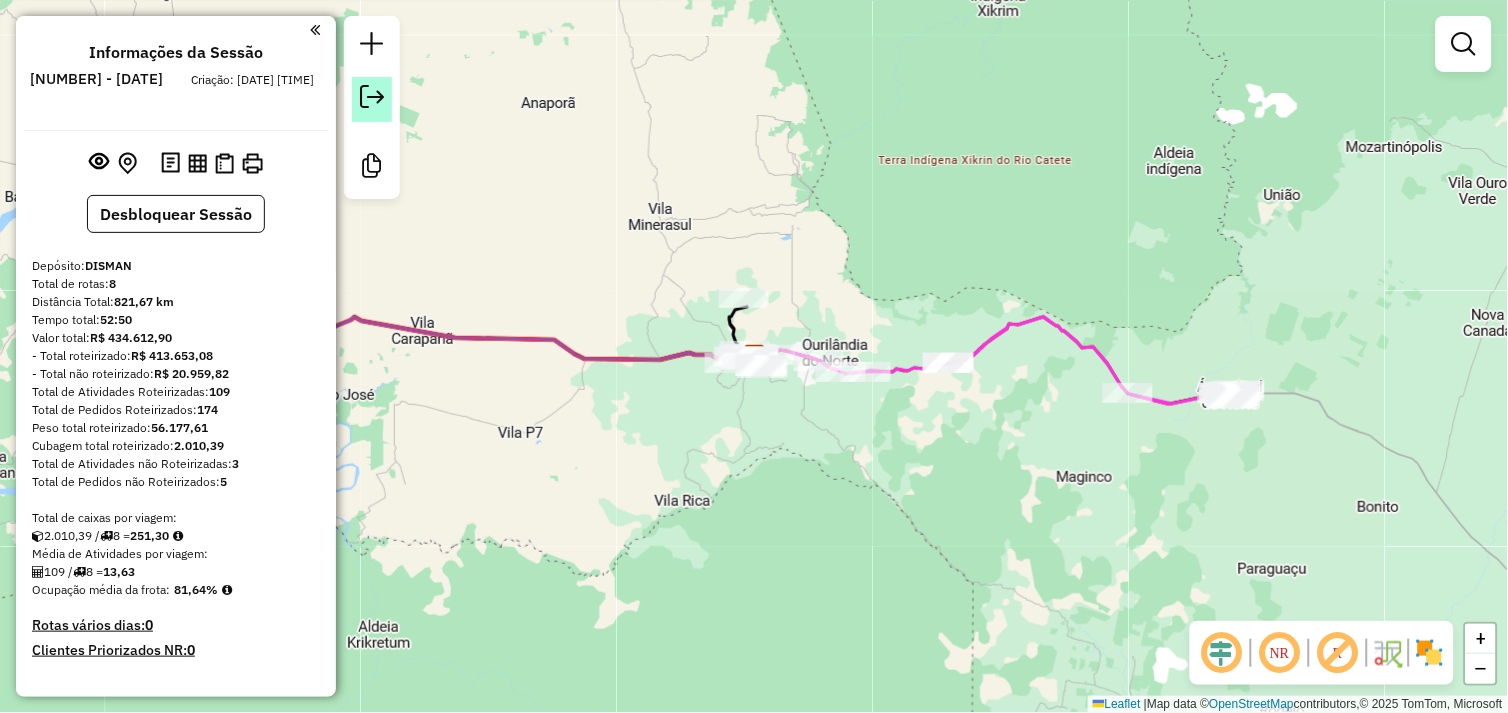 click 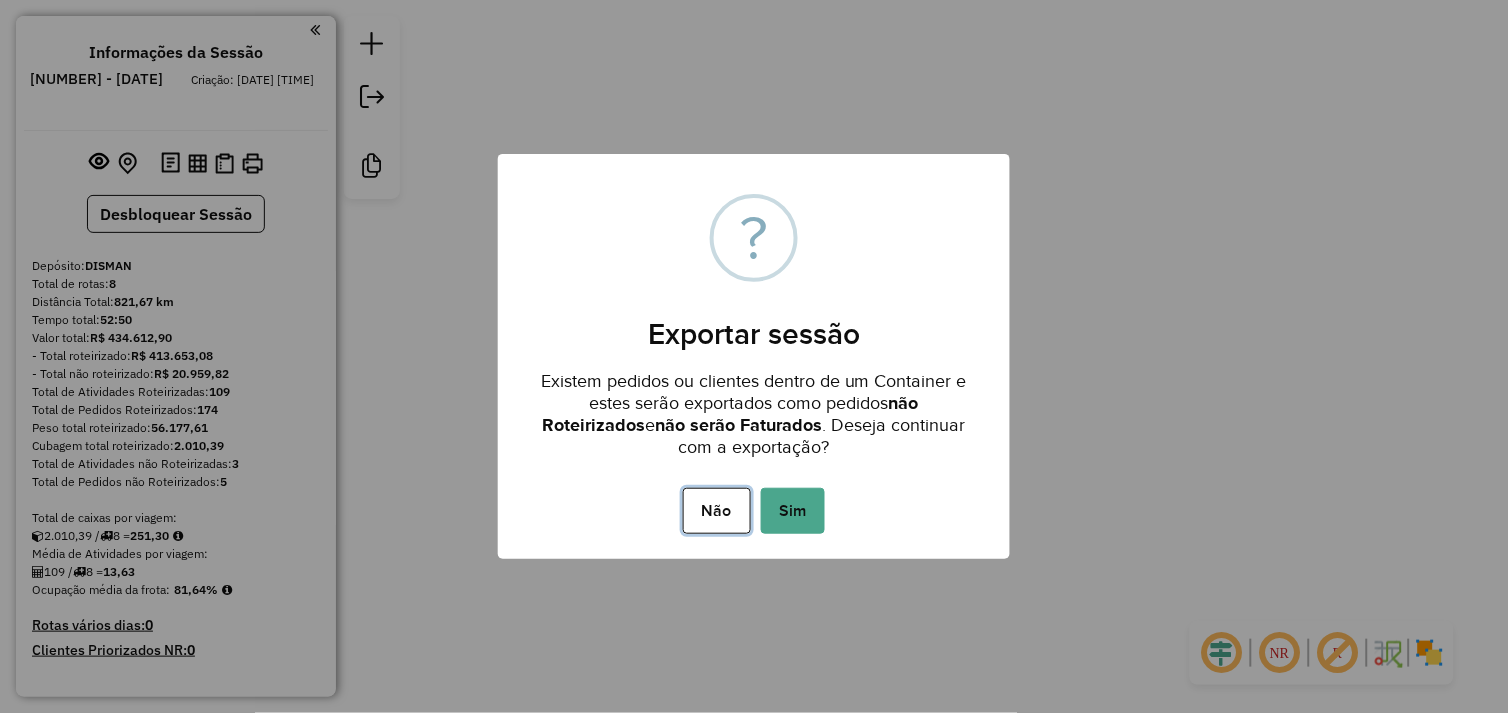 drag, startPoint x: 728, startPoint y: 506, endPoint x: 715, endPoint y: 495, distance: 17.029387 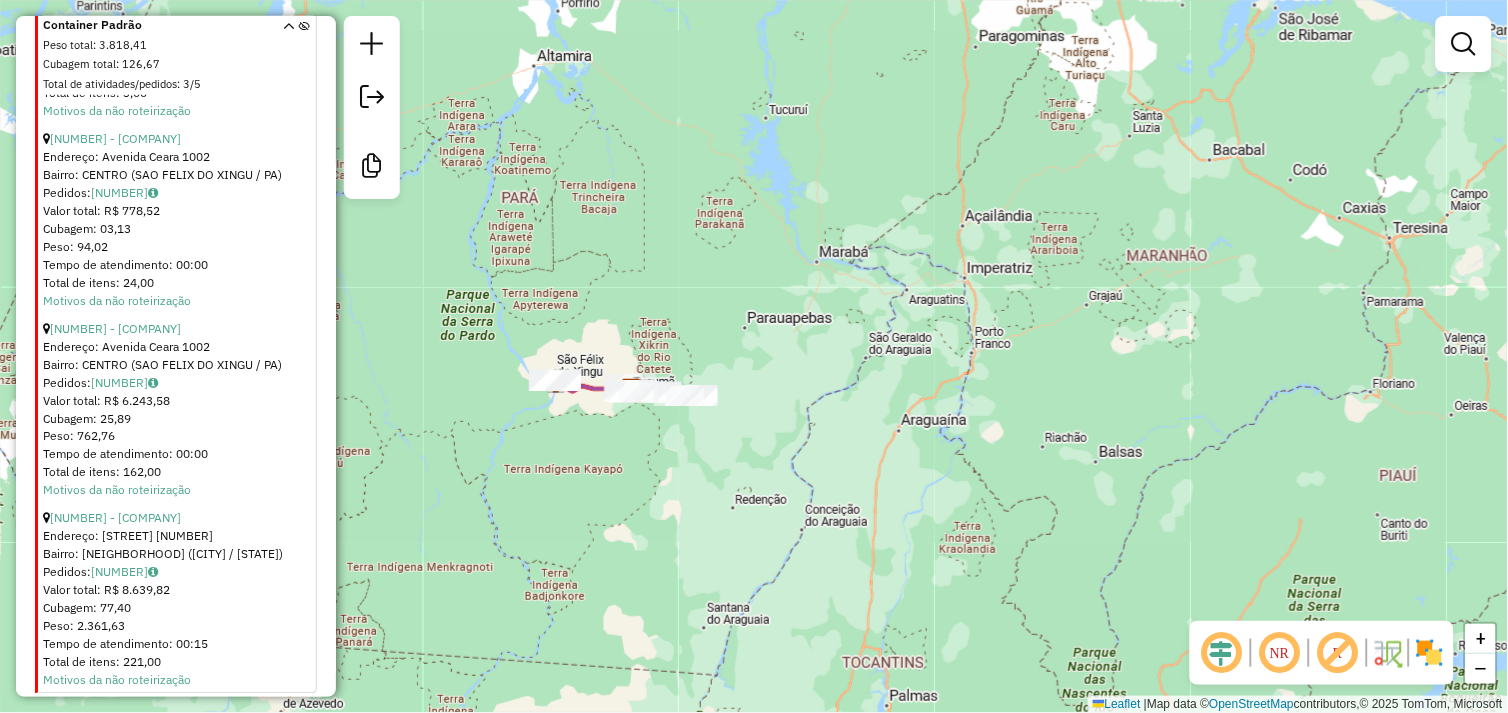 scroll, scrollTop: 2154, scrollLeft: 0, axis: vertical 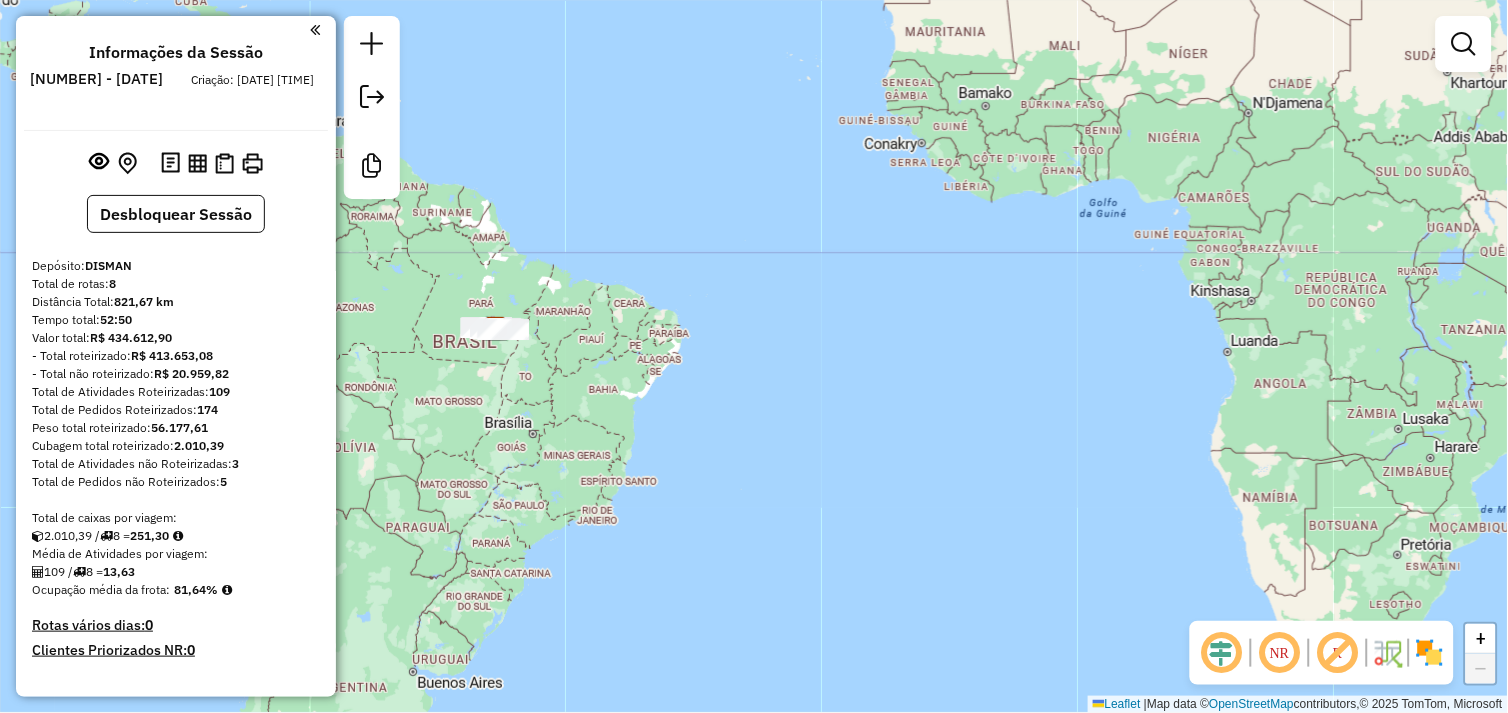 click on "Janela de atendimento Grade de atendimento Capacidade Transportadoras Veículos Cliente Pedidos  Rotas Selecione os dias de semana para filtrar as janelas de atendimento  Seg   Ter   Qua   Qui   Sex   Sáb   Dom  Informe o período da janela de atendimento: De: Até:  Filtrar exatamente a janela do cliente  Considerar janela de atendimento padrão  Selecione os dias de semana para filtrar as grades de atendimento  Seg   Ter   Qua   Qui   Sex   Sáb   Dom   Considerar clientes sem dia de atendimento cadastrado  Clientes fora do dia de atendimento selecionado Filtrar as atividades entre os valores definidos abaixo:  Peso mínimo:   Peso máximo:   Cubagem mínima:   Cubagem máxima:   De:   Até:  Filtrar as atividades entre o tempo de atendimento definido abaixo:  De:   Até:   Considerar capacidade total dos clientes não roteirizados Transportadora: Selecione um ou mais itens Tipo de veículo: Selecione um ou mais itens Veículo: Selecione um ou mais itens Motorista: Selecione um ou mais itens Nome: Rótulo:" 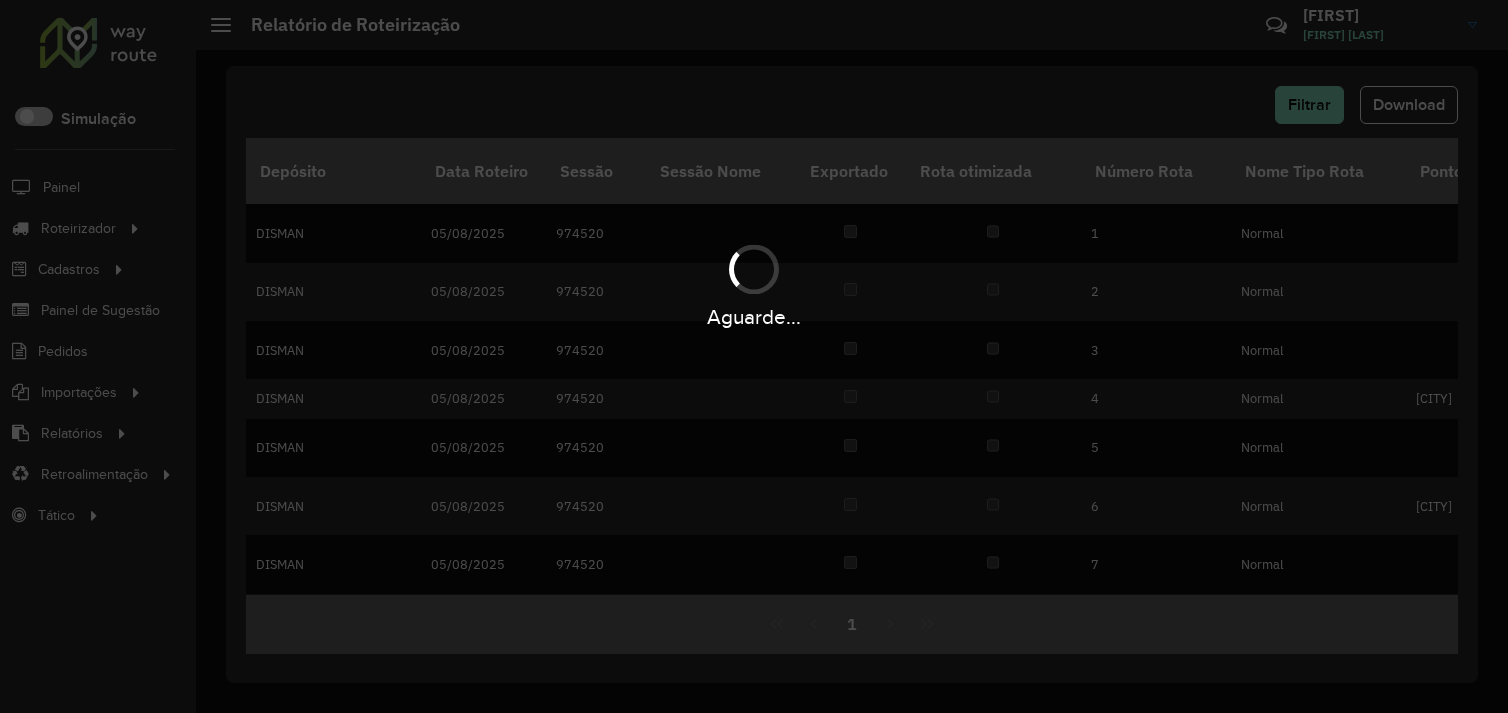 scroll, scrollTop: 0, scrollLeft: 0, axis: both 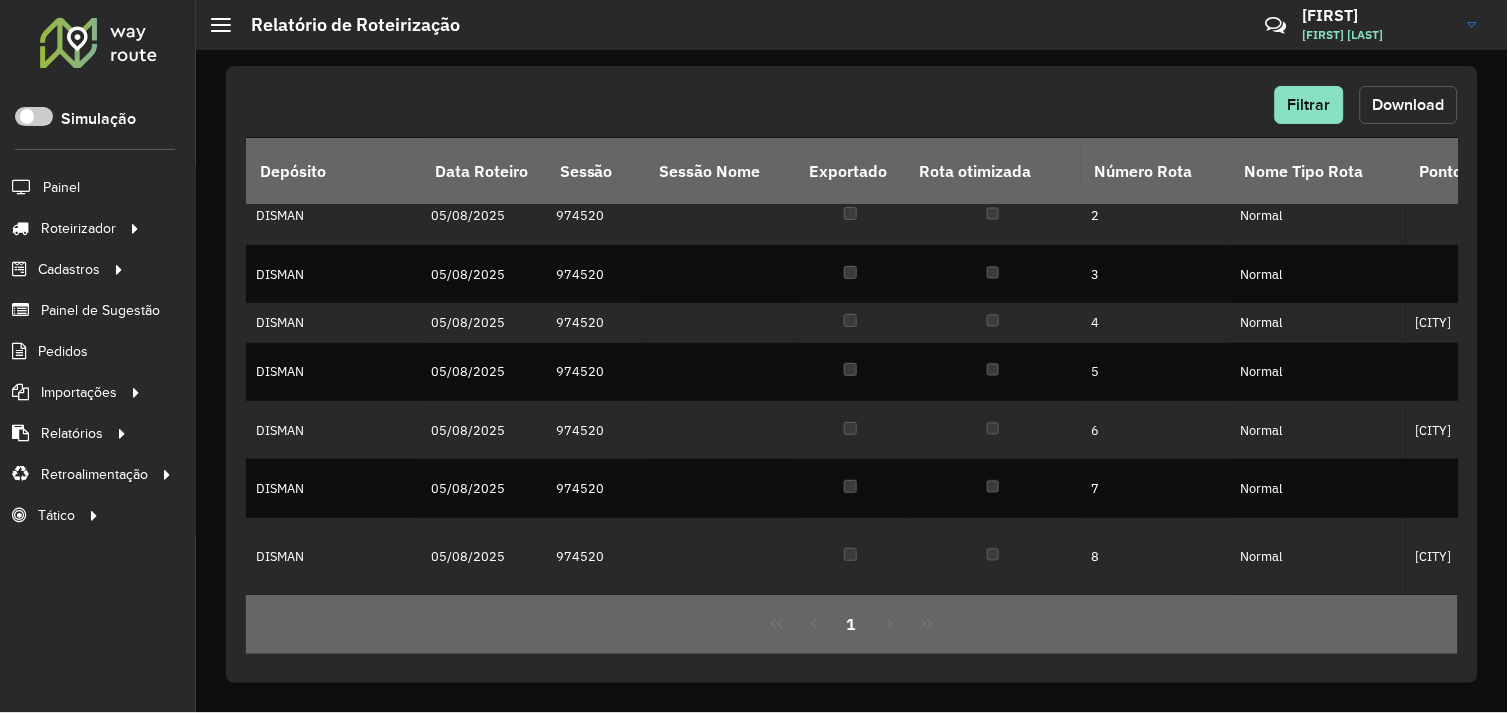 click on "Download" 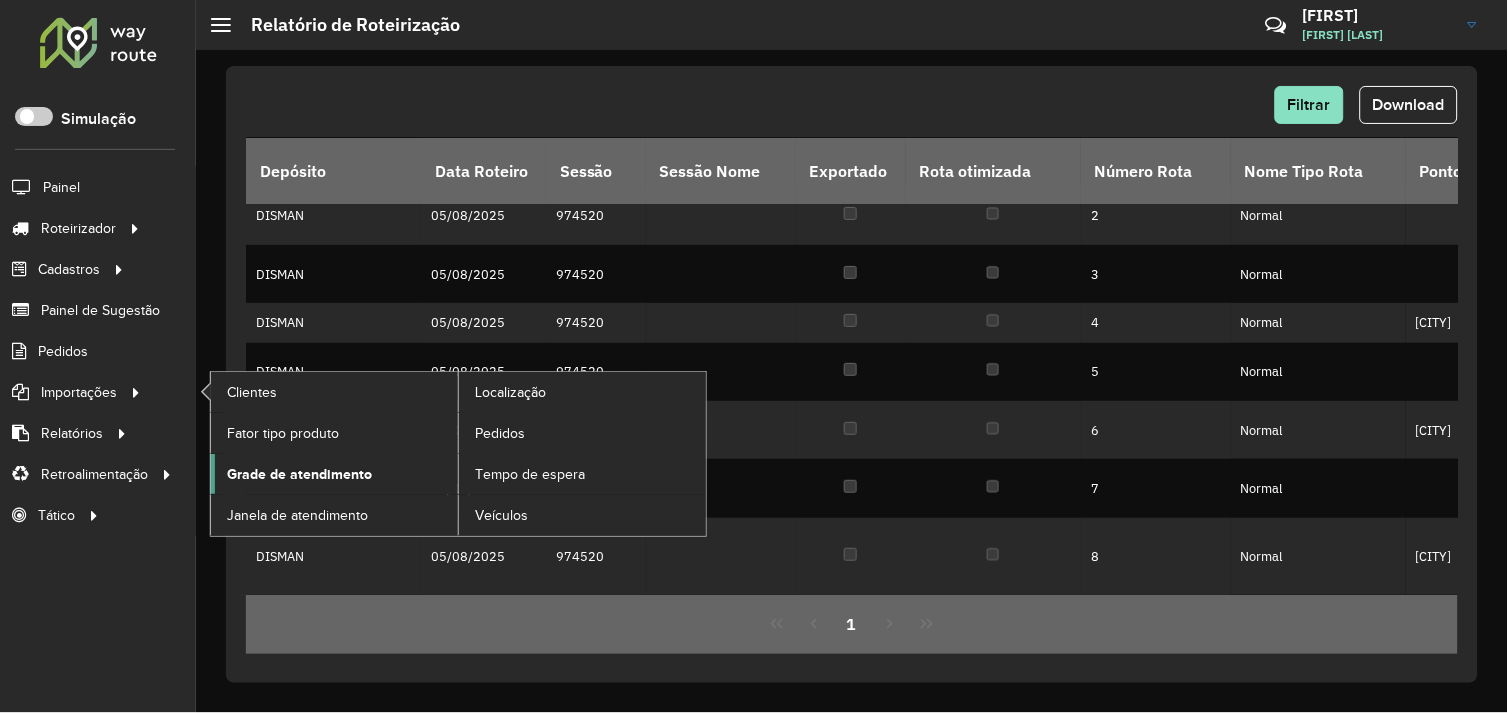 click on "Grade de atendimento" 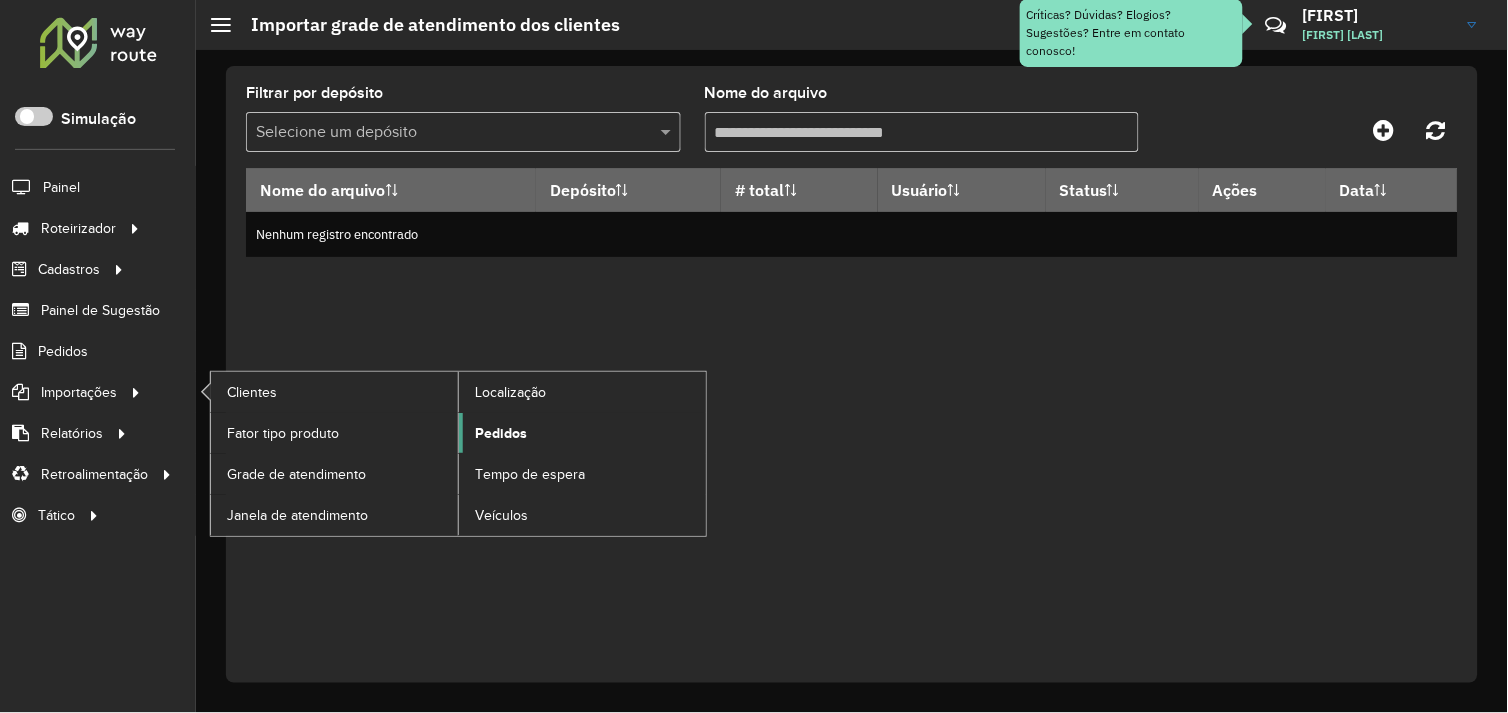 click on "Pedidos" 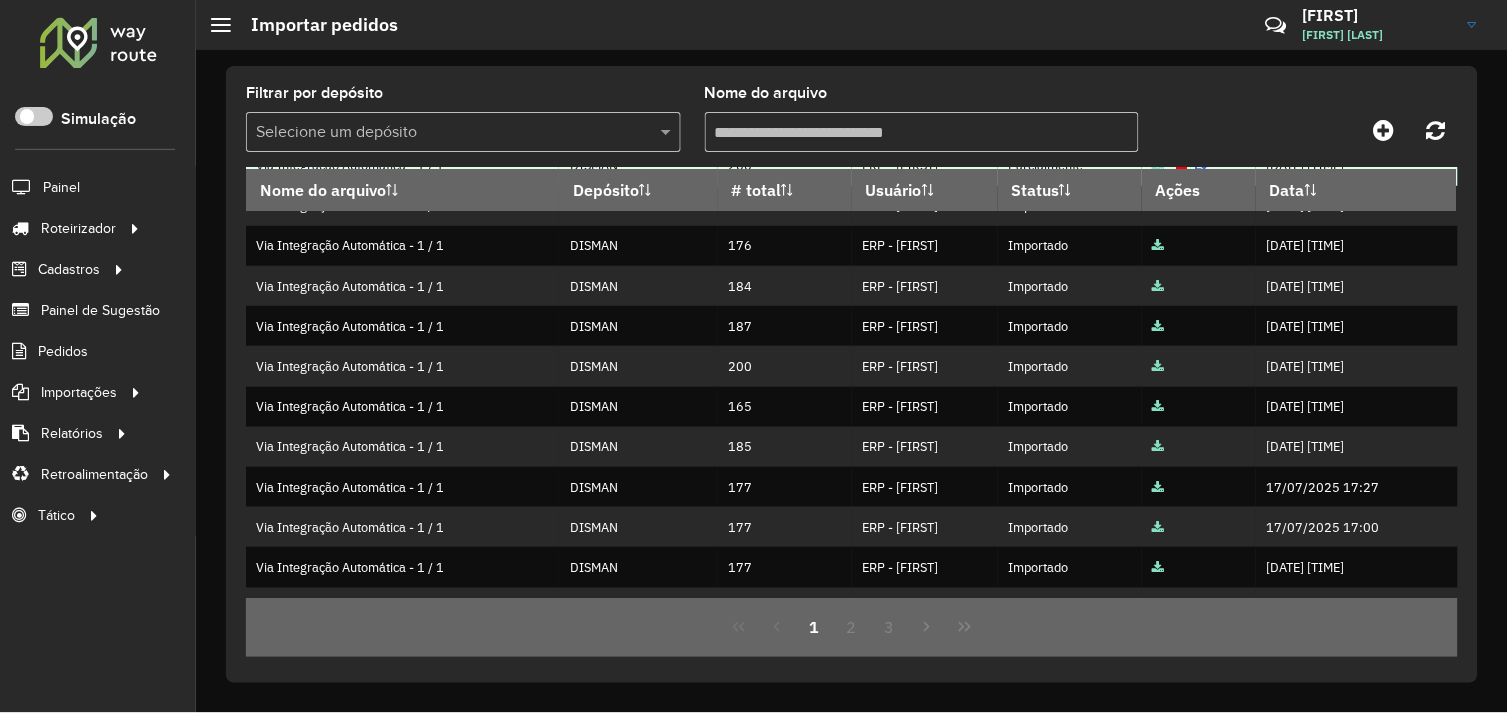 scroll, scrollTop: 420, scrollLeft: 0, axis: vertical 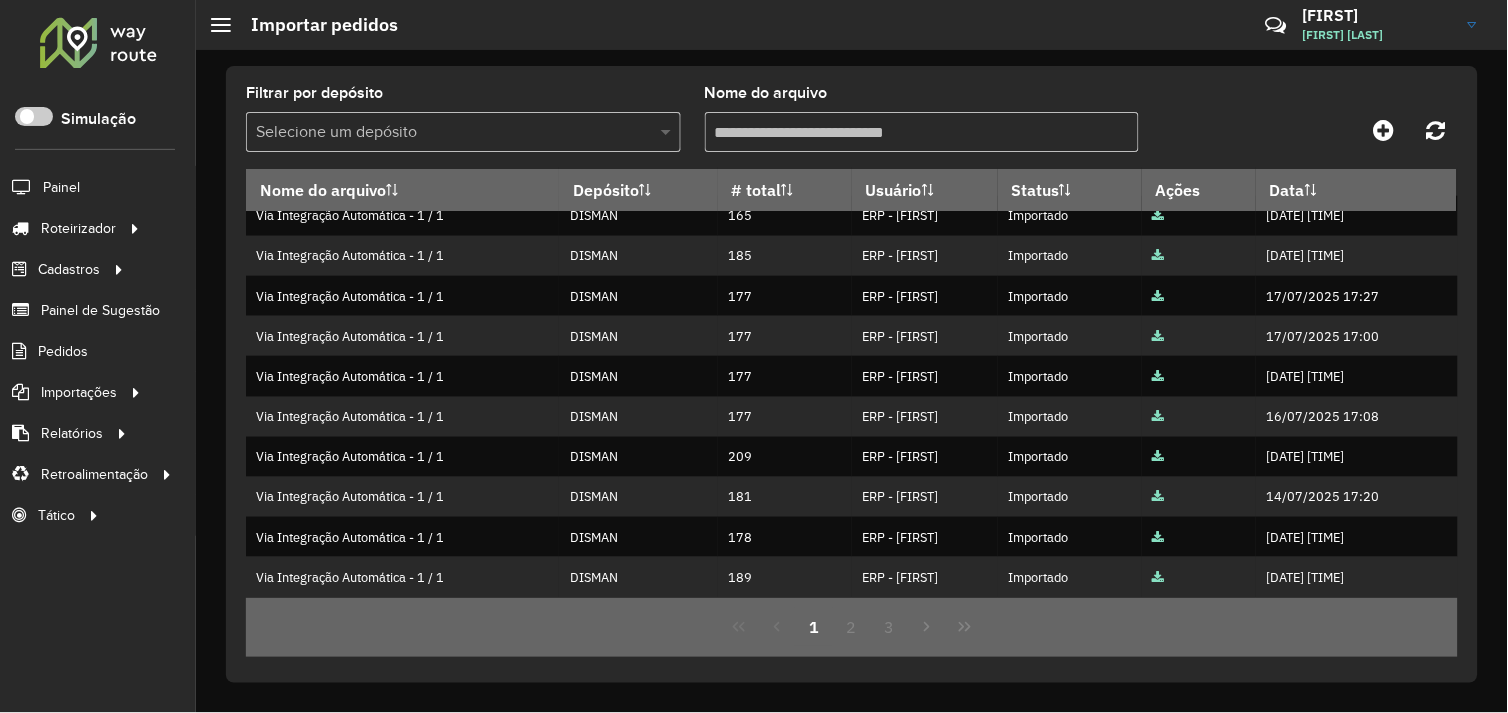 click at bounding box center (668, 132) 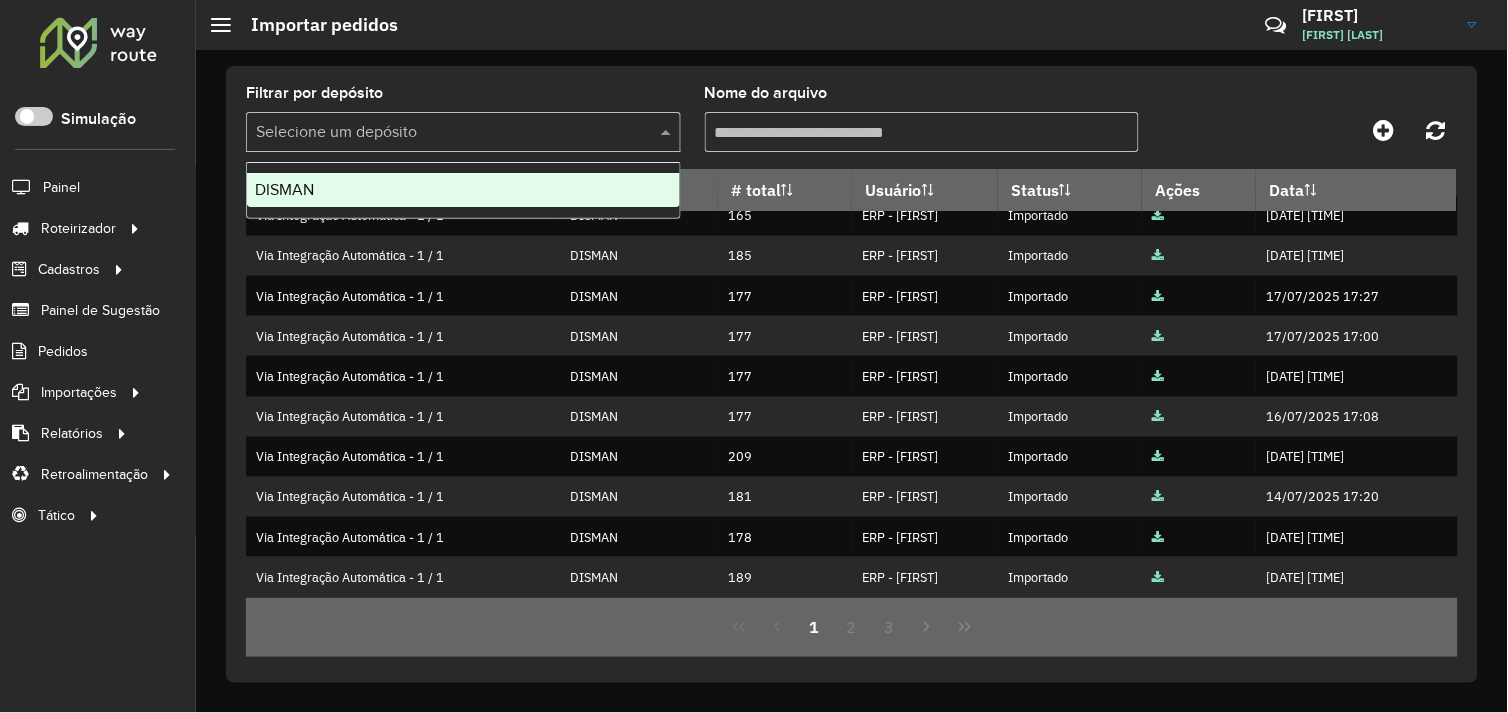 click on "DISMAN" at bounding box center [463, 190] 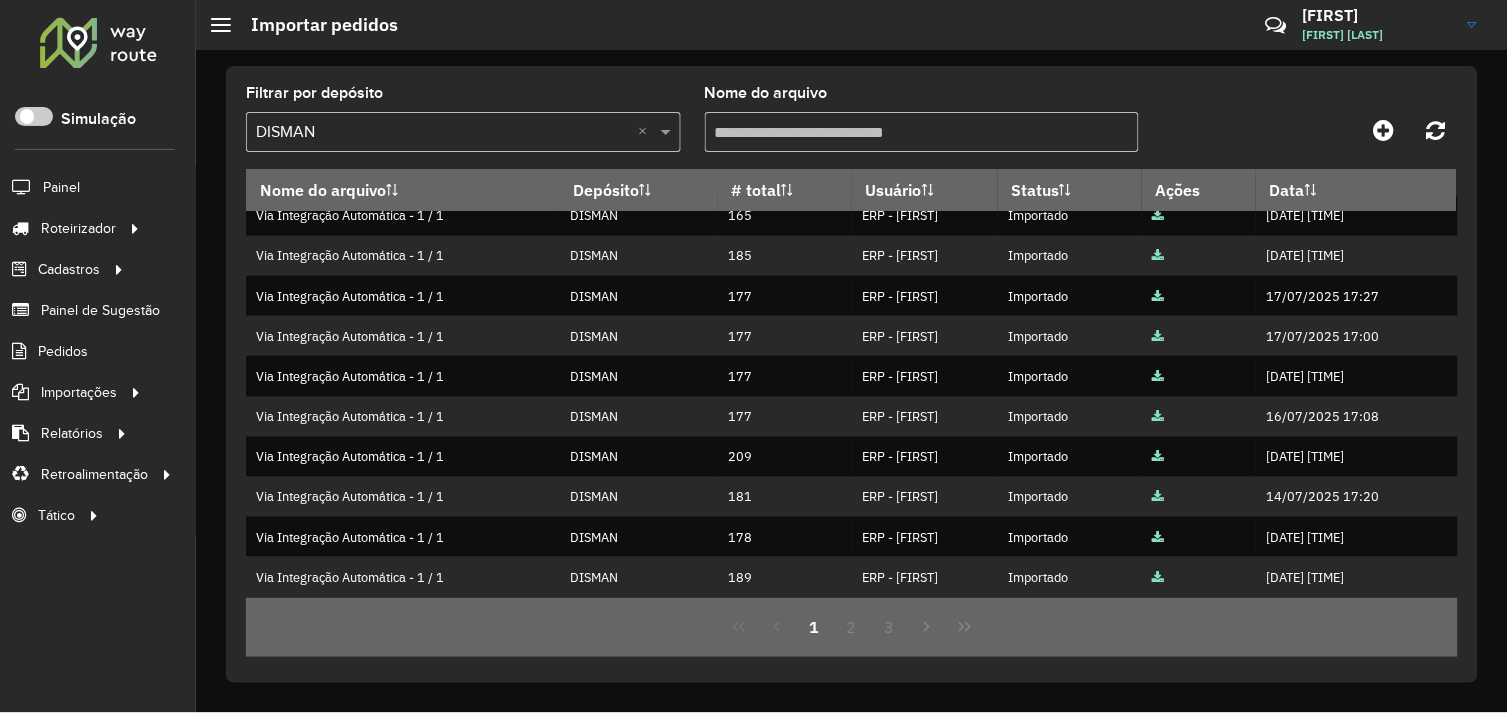 click on "Nome do arquivo" at bounding box center [922, 132] 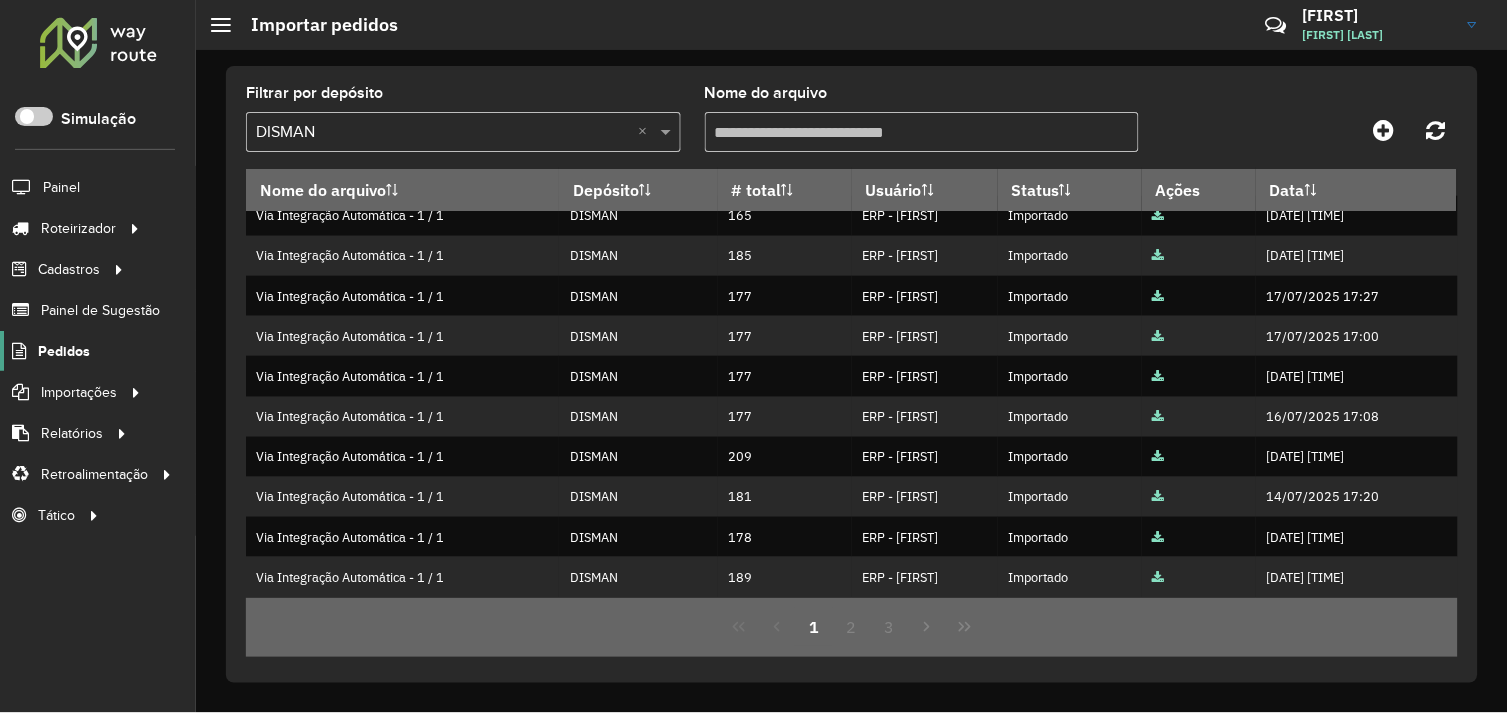 click on "Pedidos" 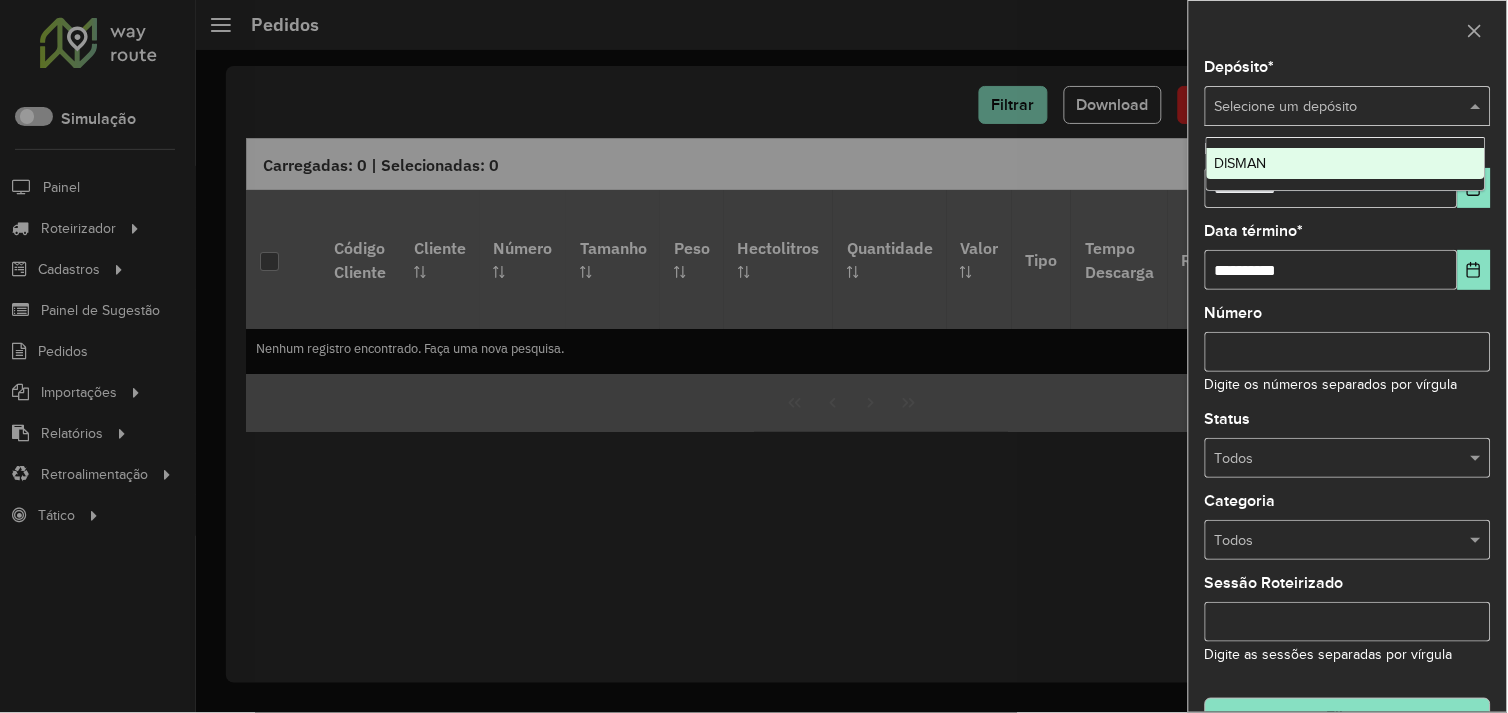 click at bounding box center [1478, 107] 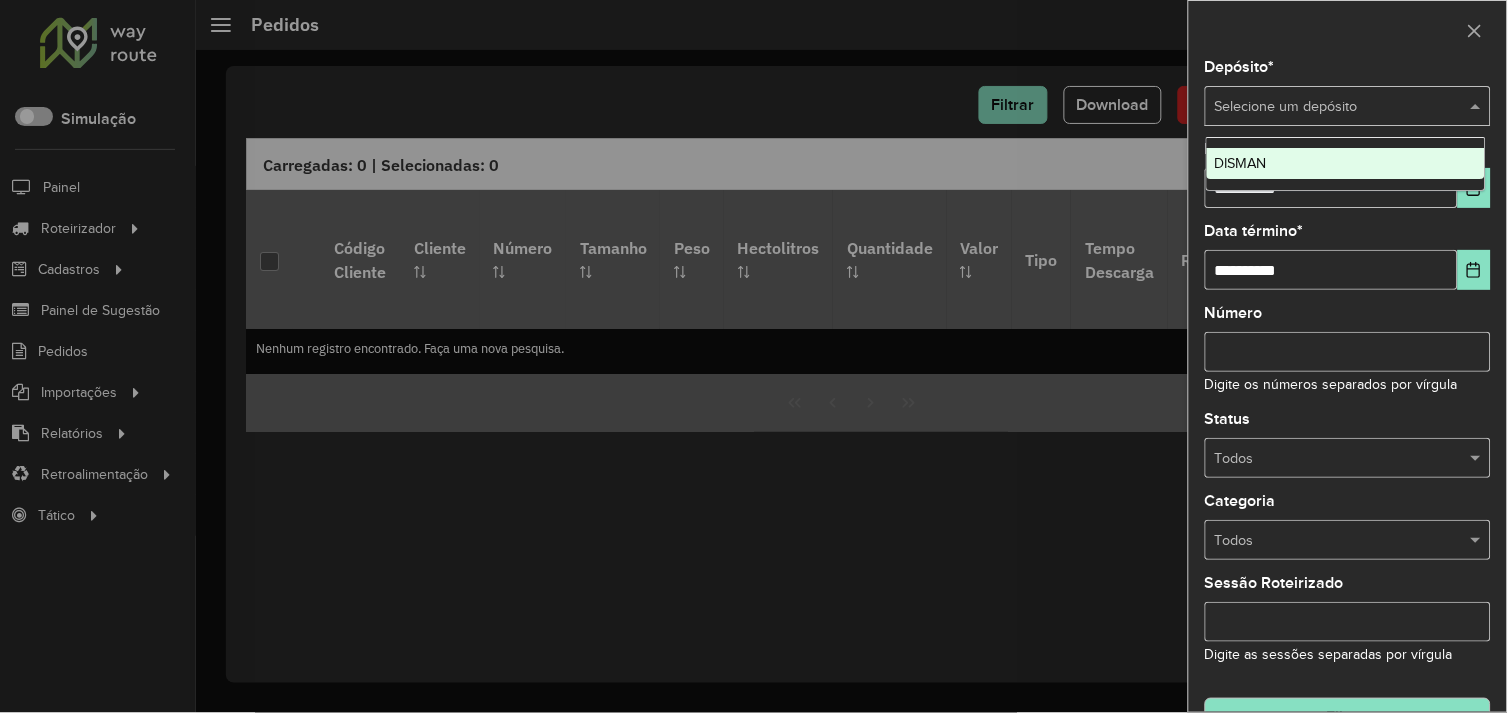 click on "DISMAN" at bounding box center [1346, 164] 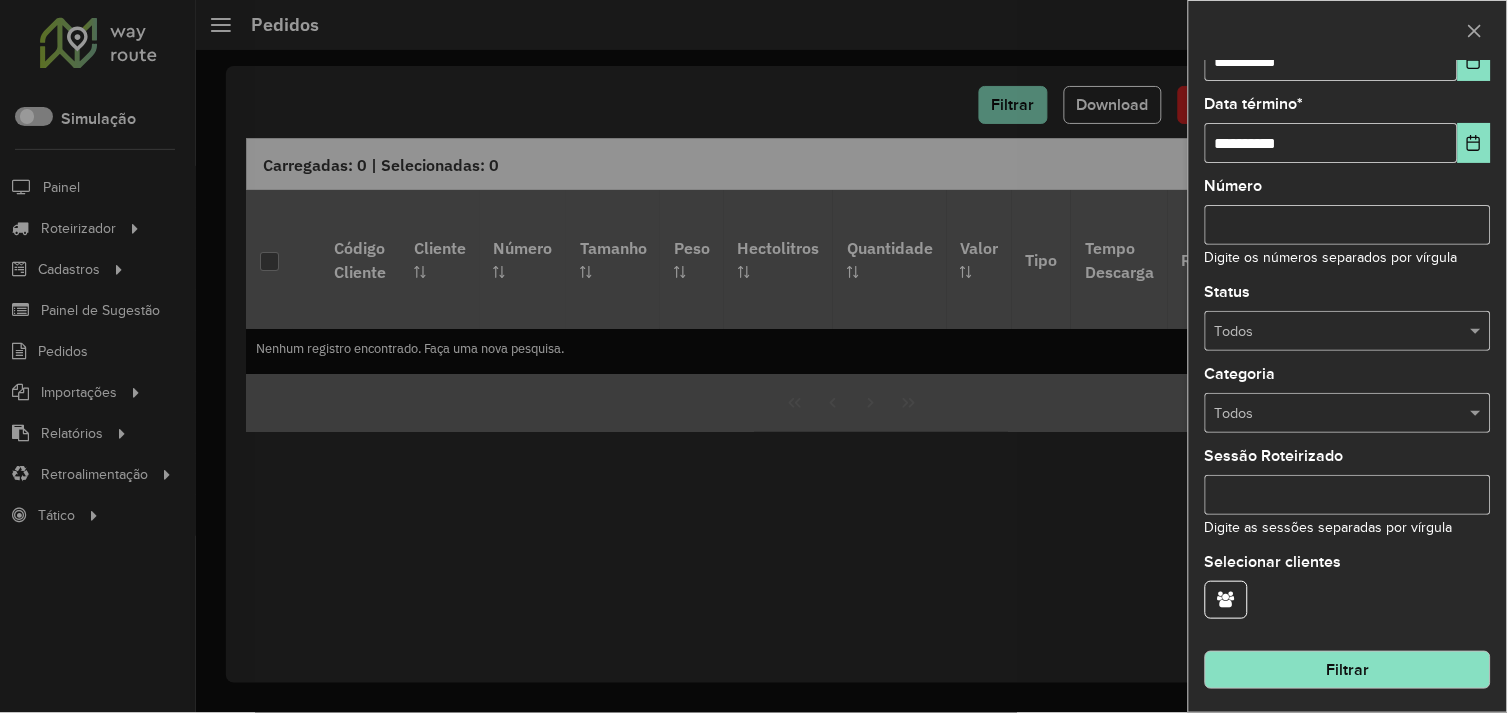 scroll, scrollTop: 132, scrollLeft: 0, axis: vertical 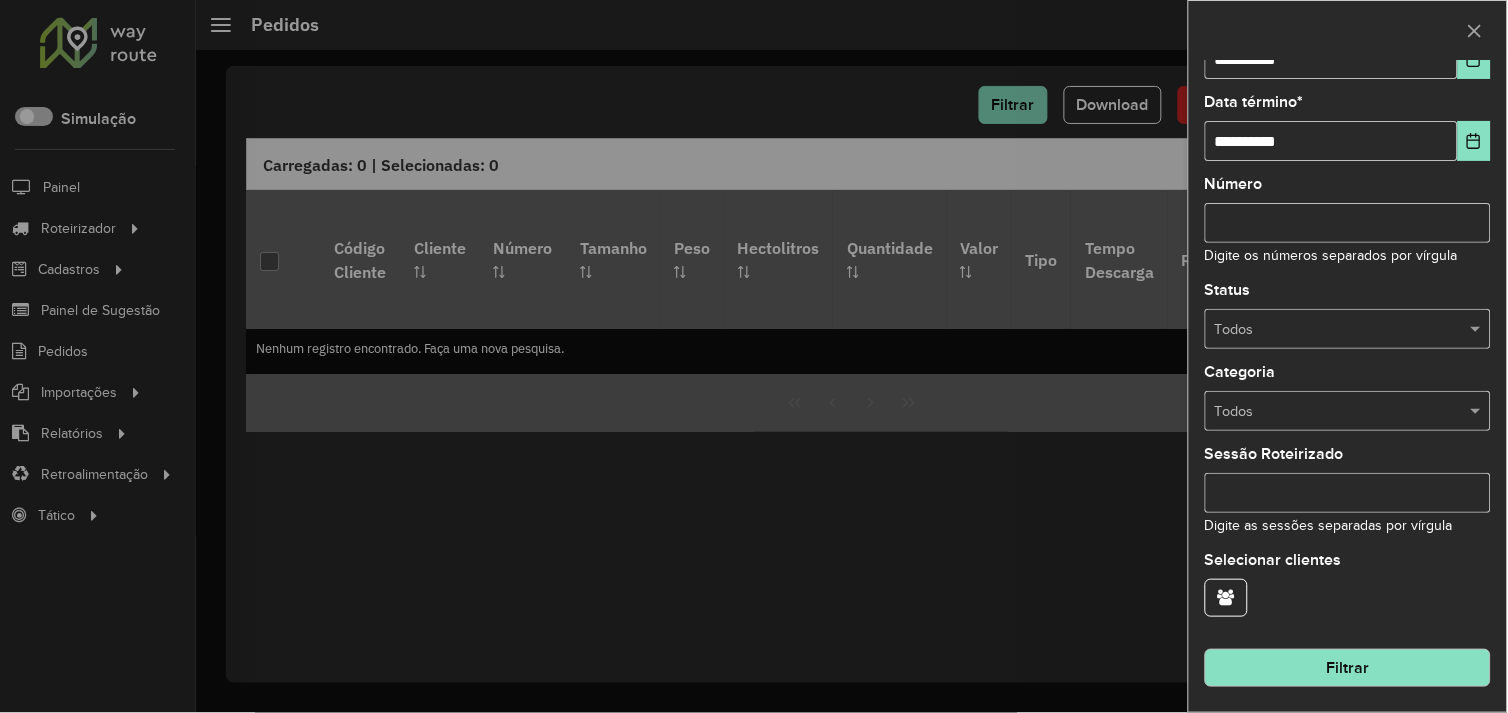 click on "Filtrar" 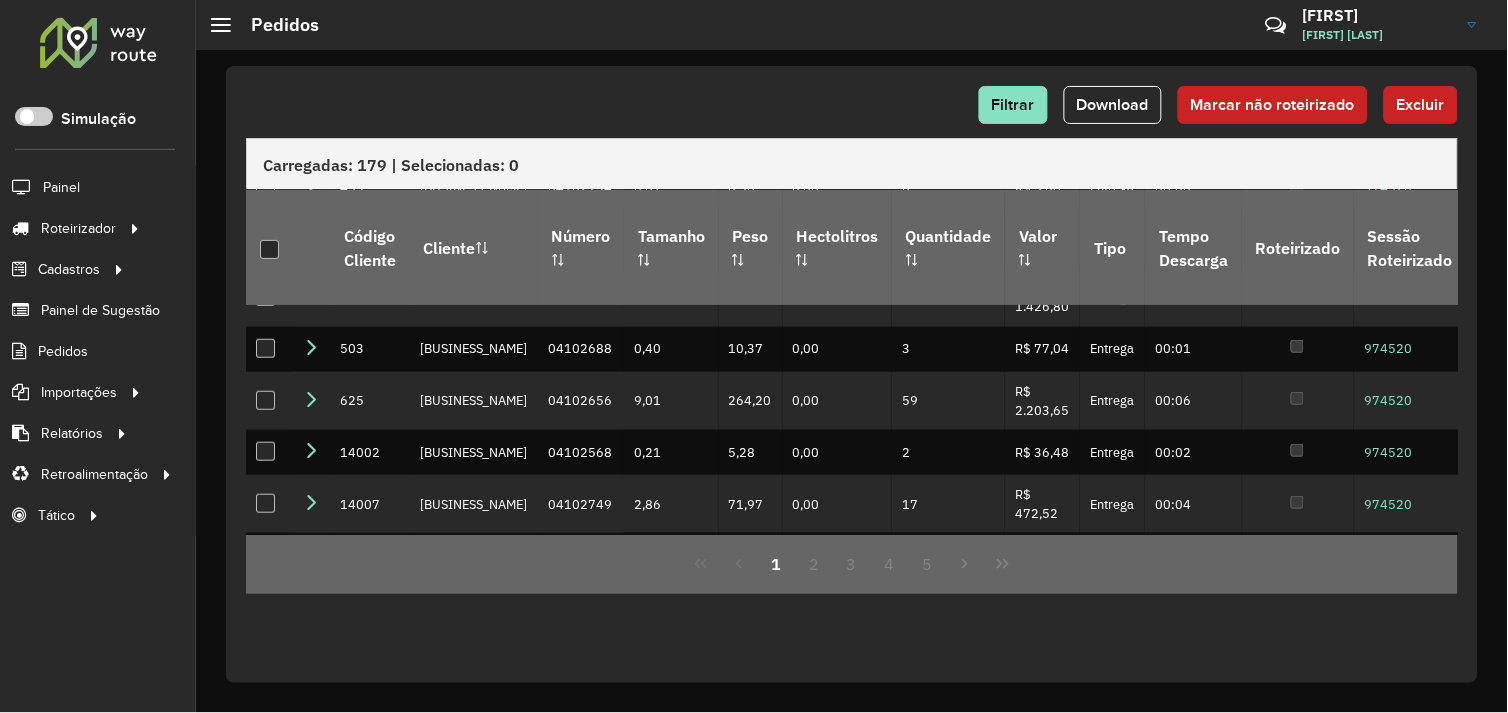 scroll, scrollTop: 0, scrollLeft: 0, axis: both 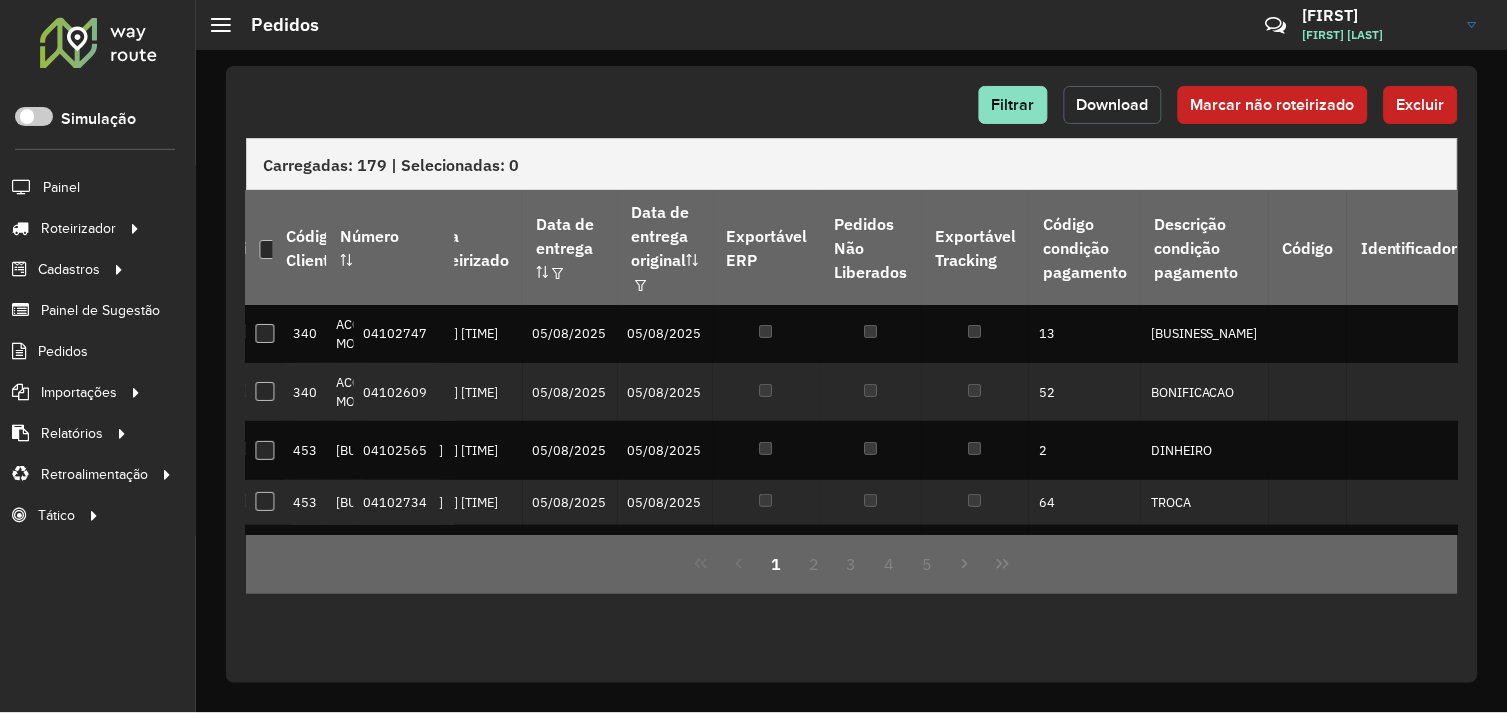 click on "Download" 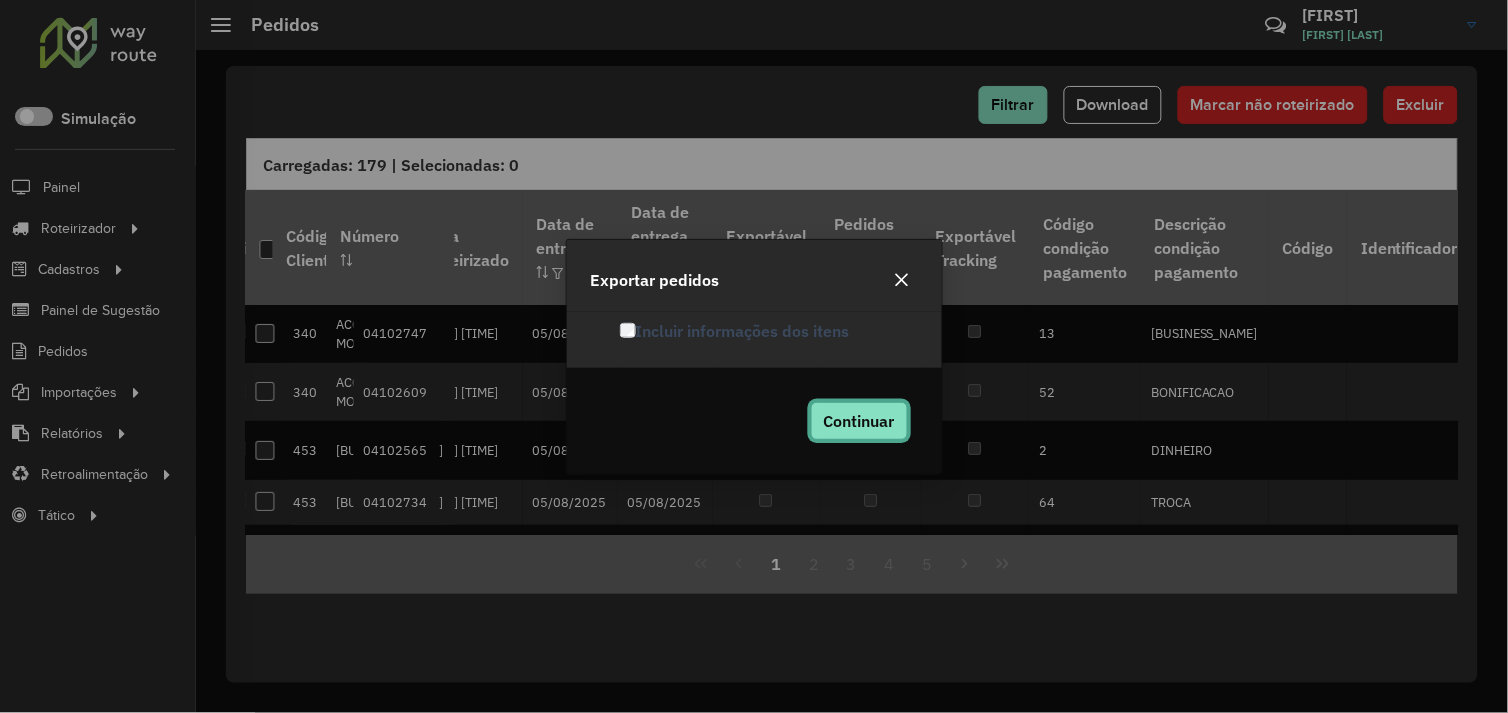 click on "Continuar" 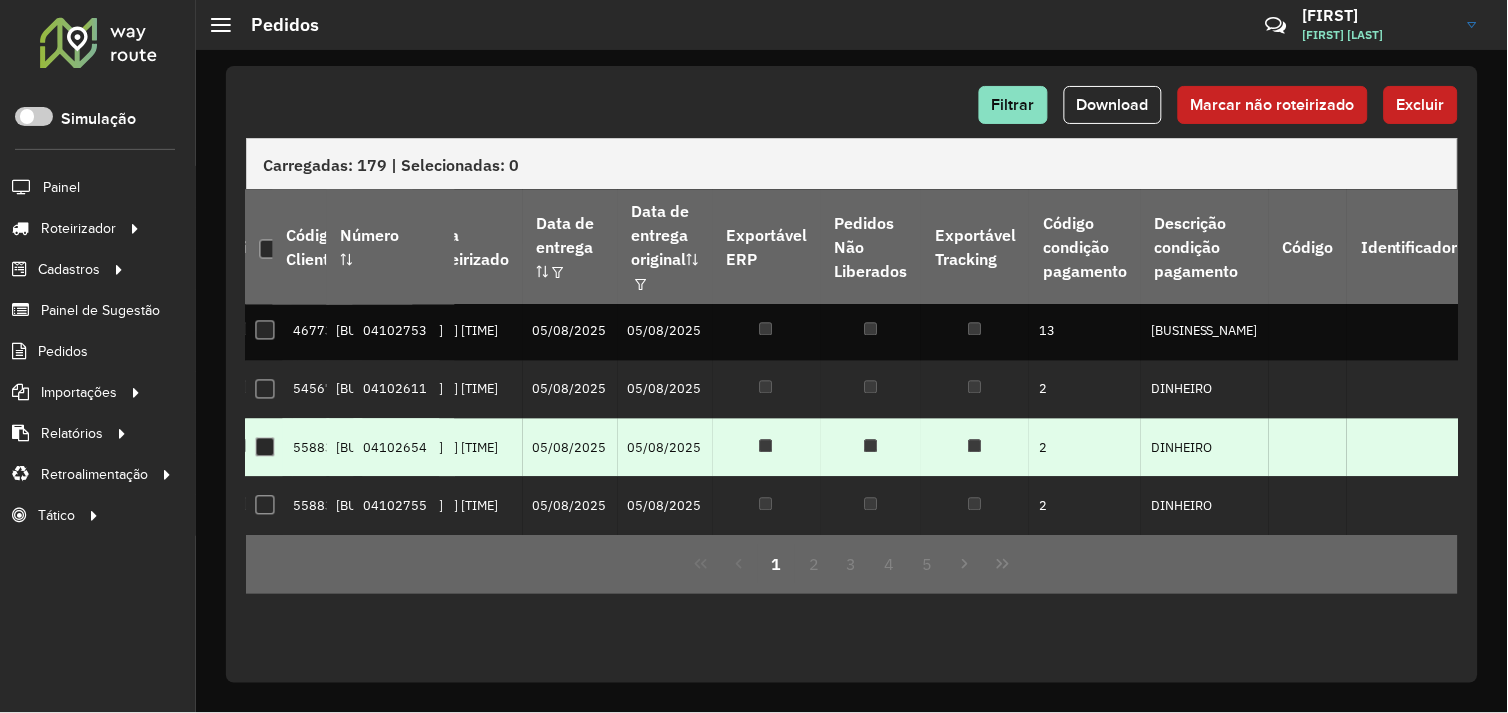 scroll, scrollTop: 888, scrollLeft: 1056, axis: both 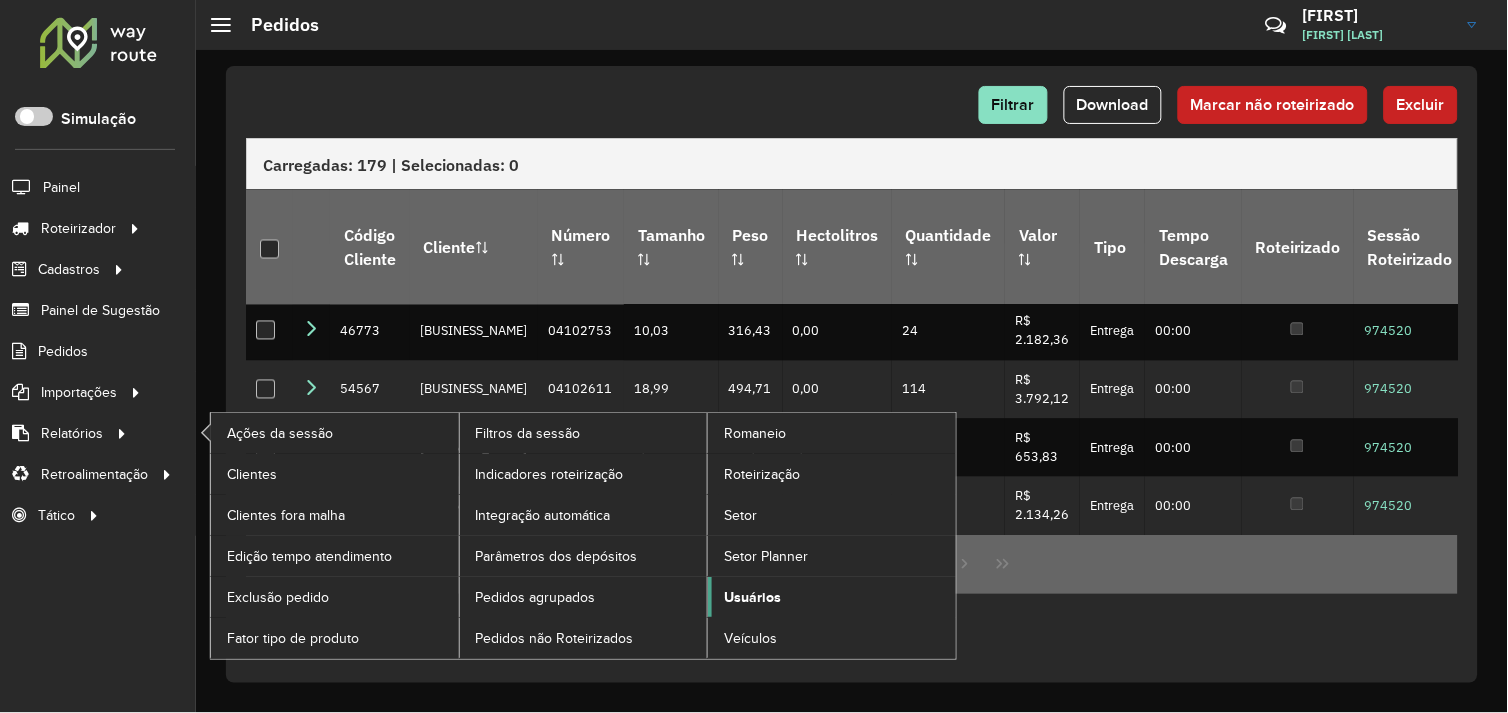 click on "Usuários" 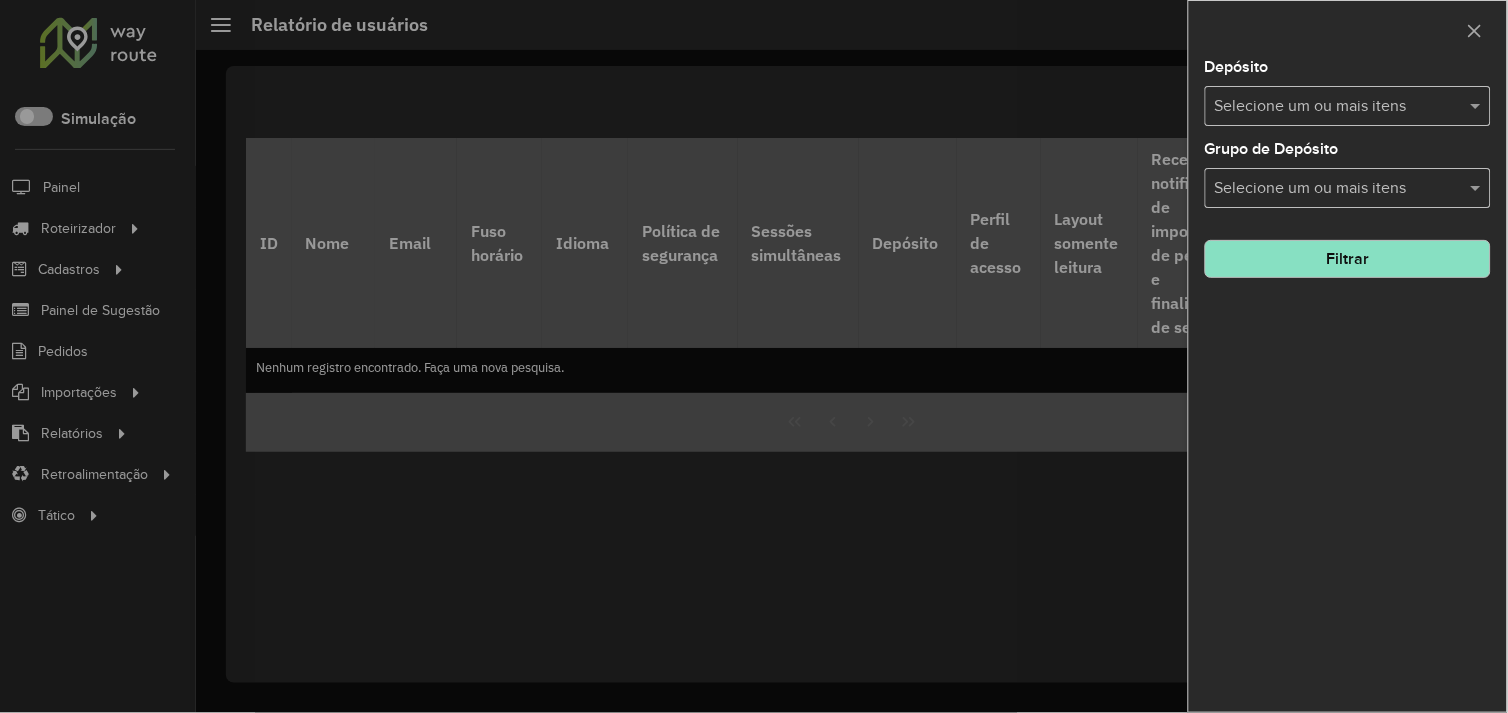 click at bounding box center [754, 356] 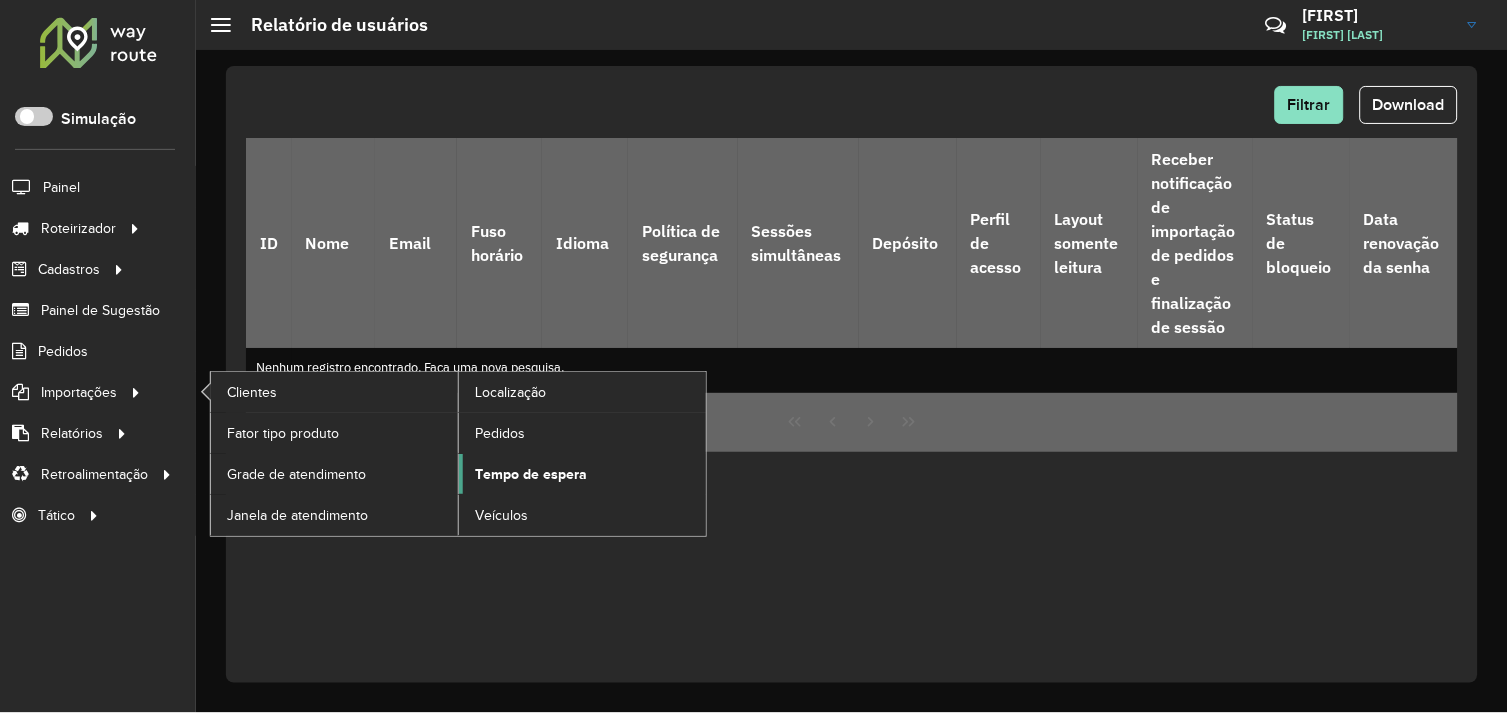 click on "Tempo de espera" 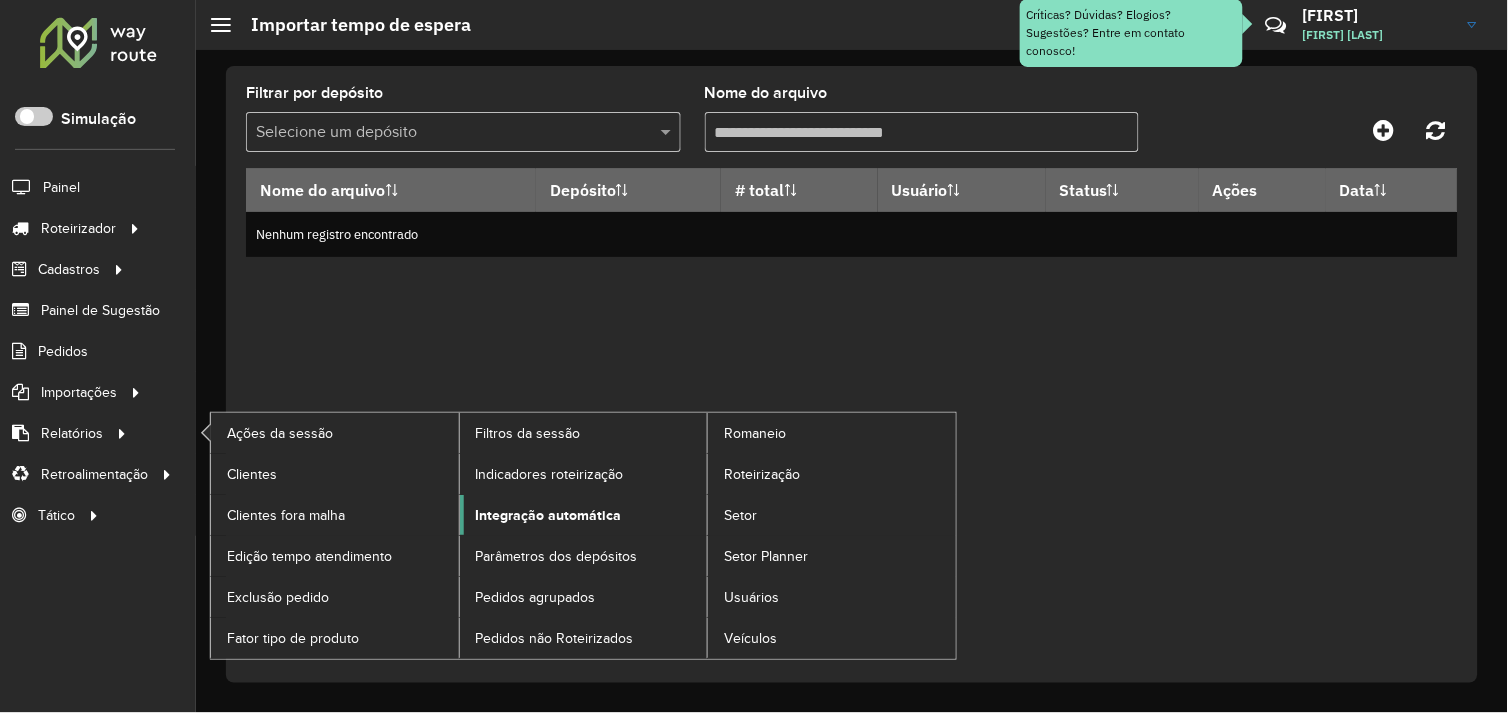 click on "Integração automática" 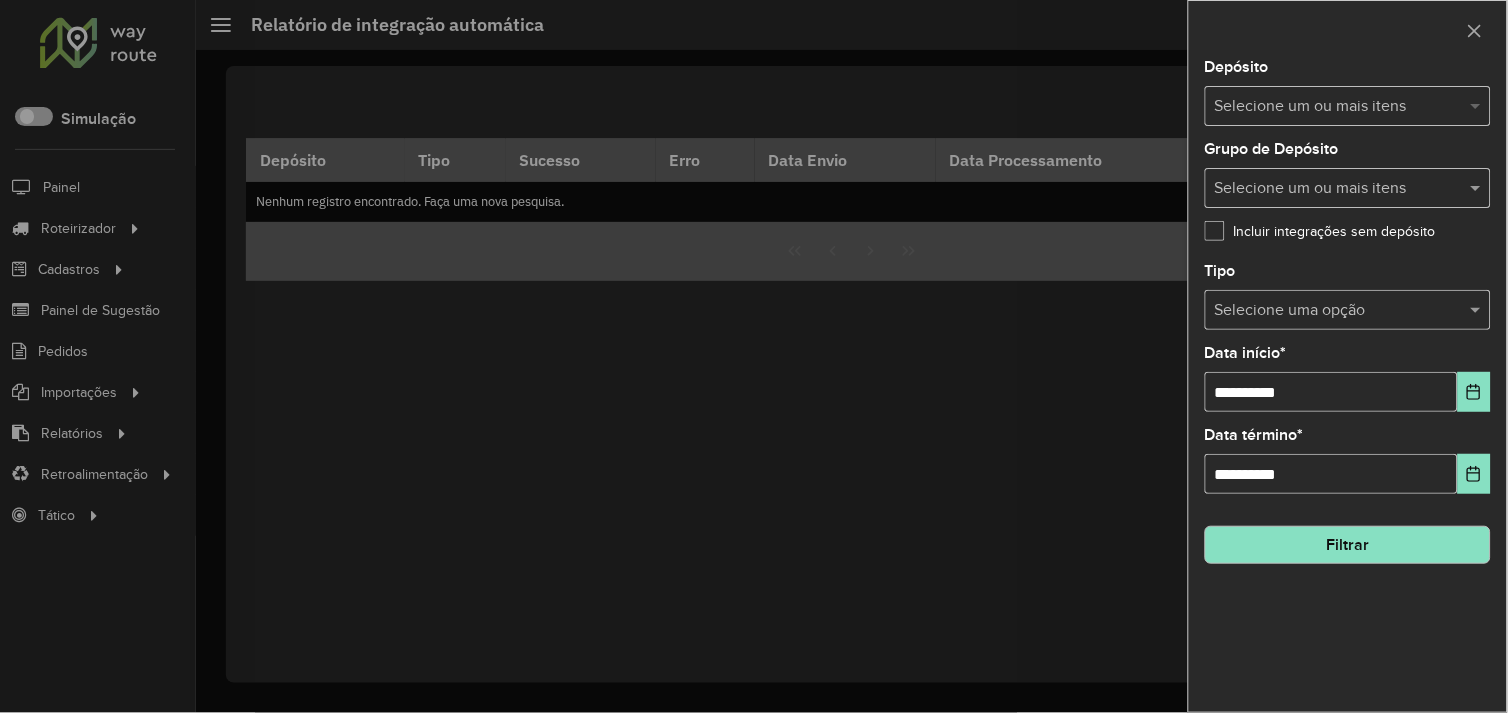 click at bounding box center (1478, 106) 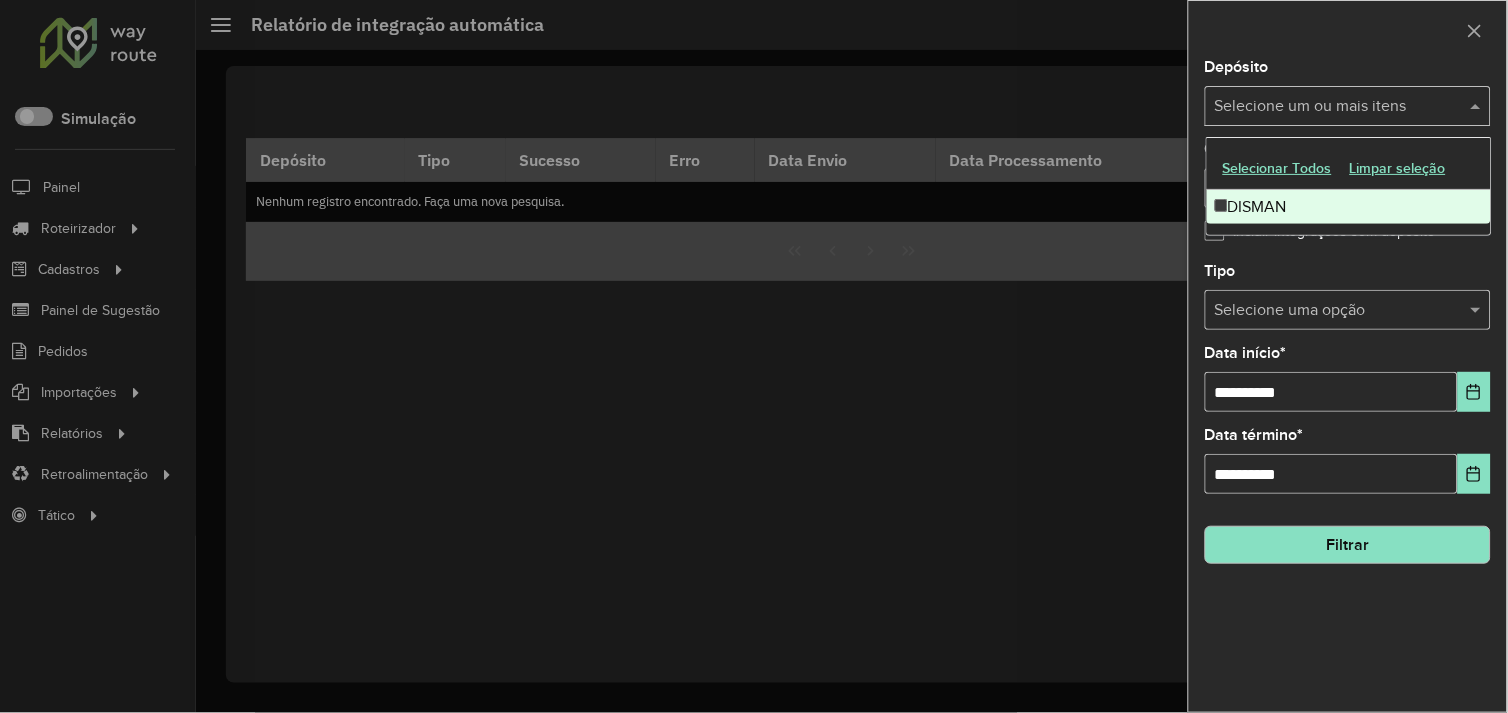 click on "DISMAN" at bounding box center (1349, 207) 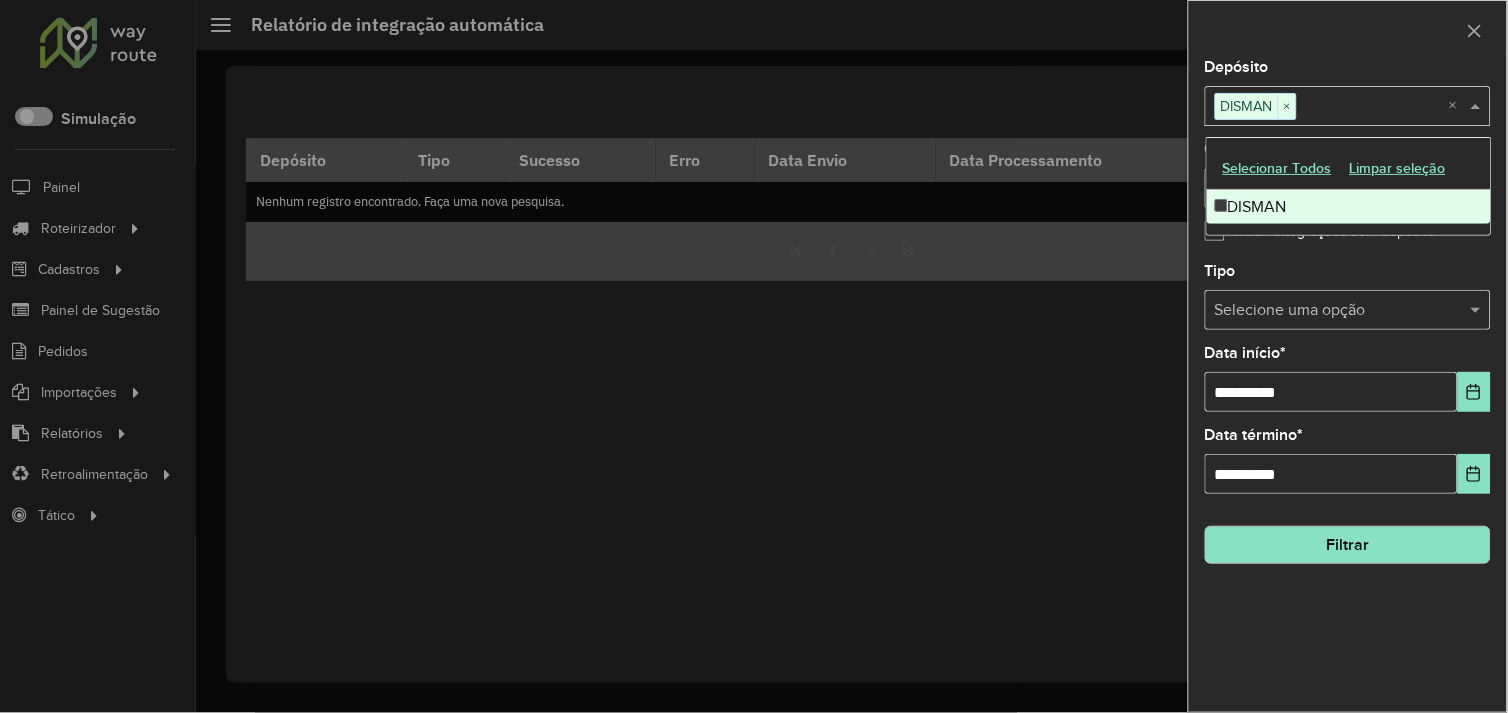 click on "Filtrar" 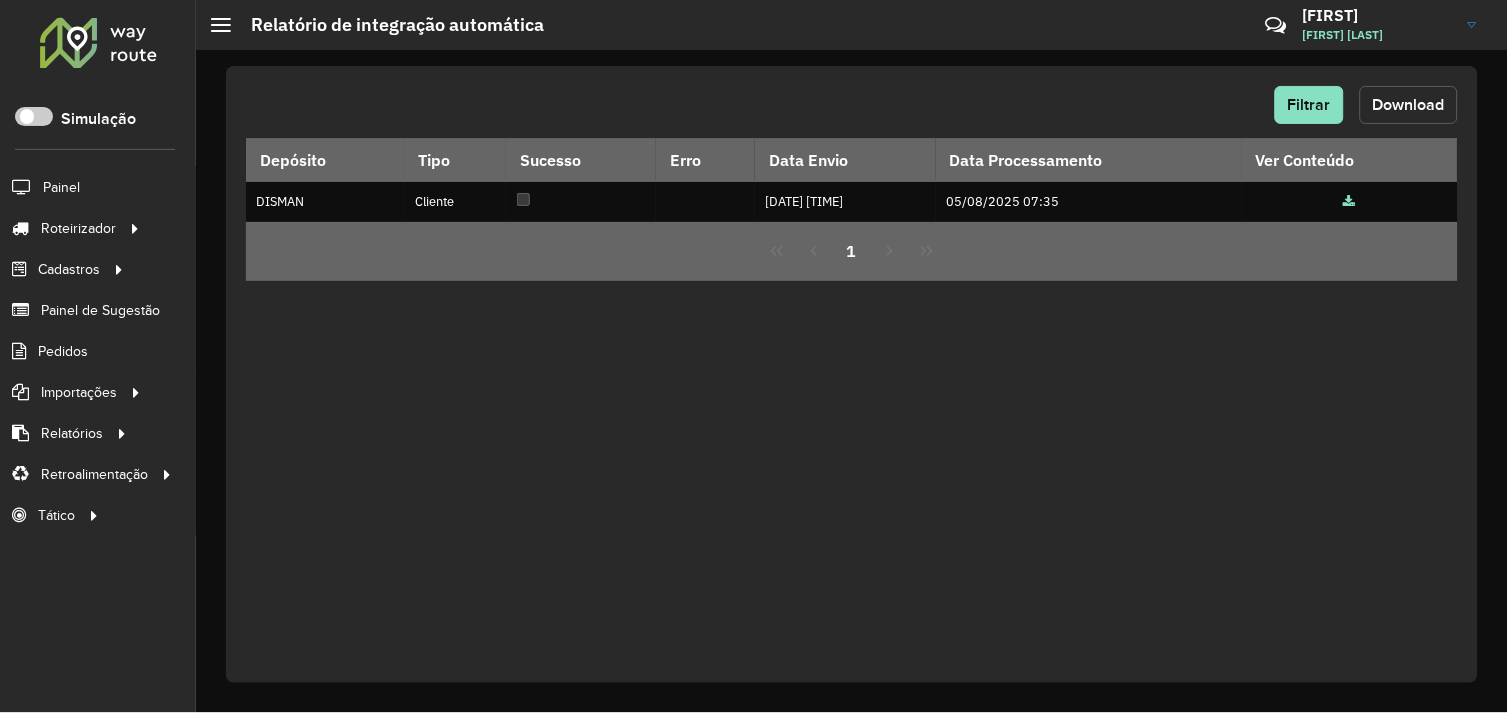 click on "Download" 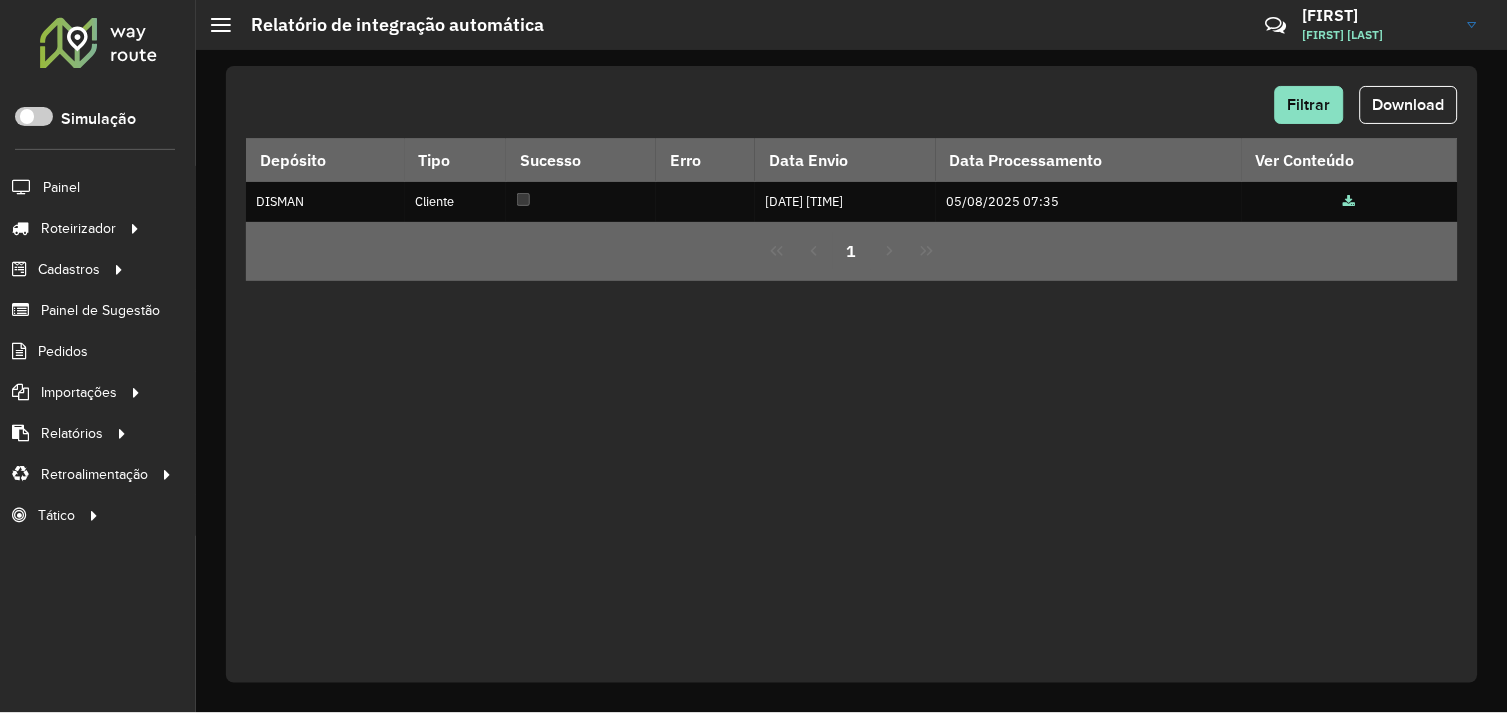 drag, startPoint x: 735, startPoint y: 330, endPoint x: 735, endPoint y: 316, distance: 14 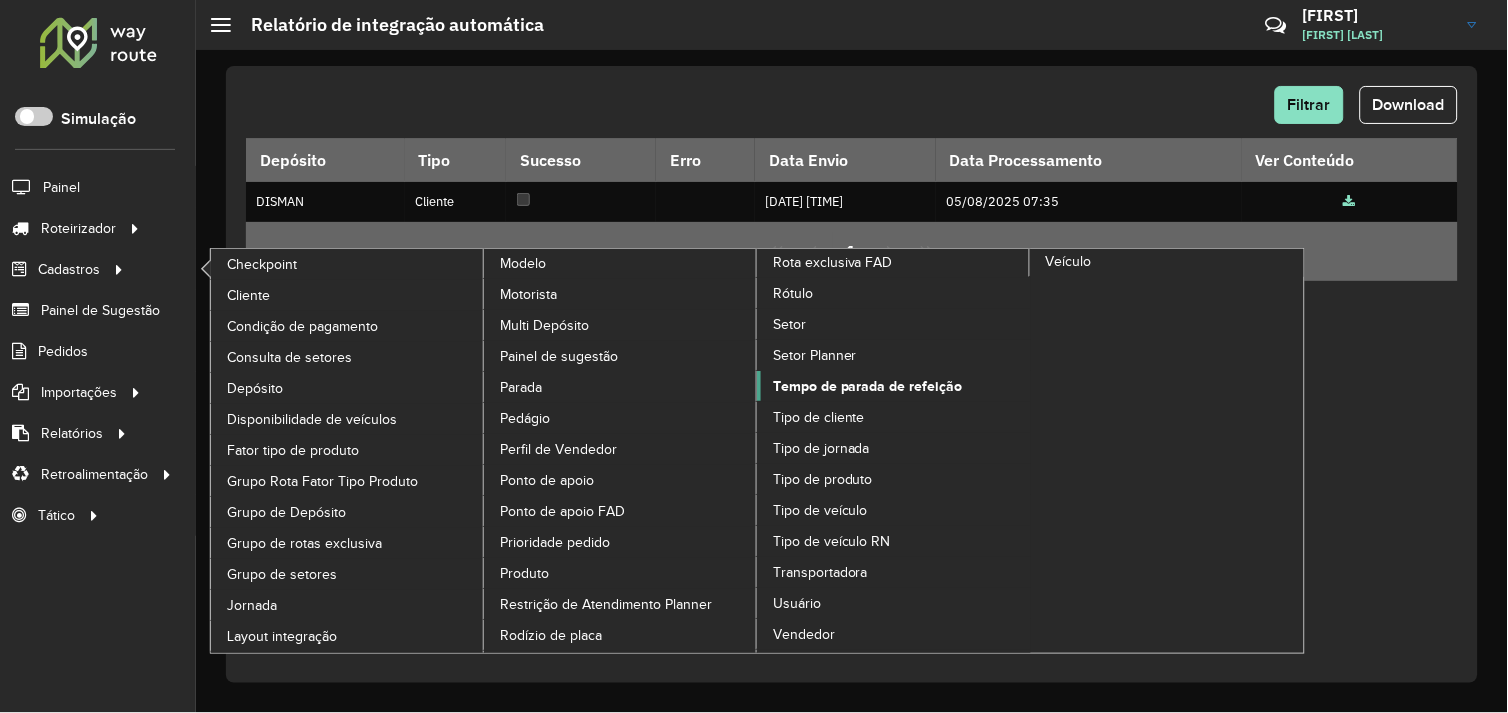 click on "Tempo de parada de refeição" 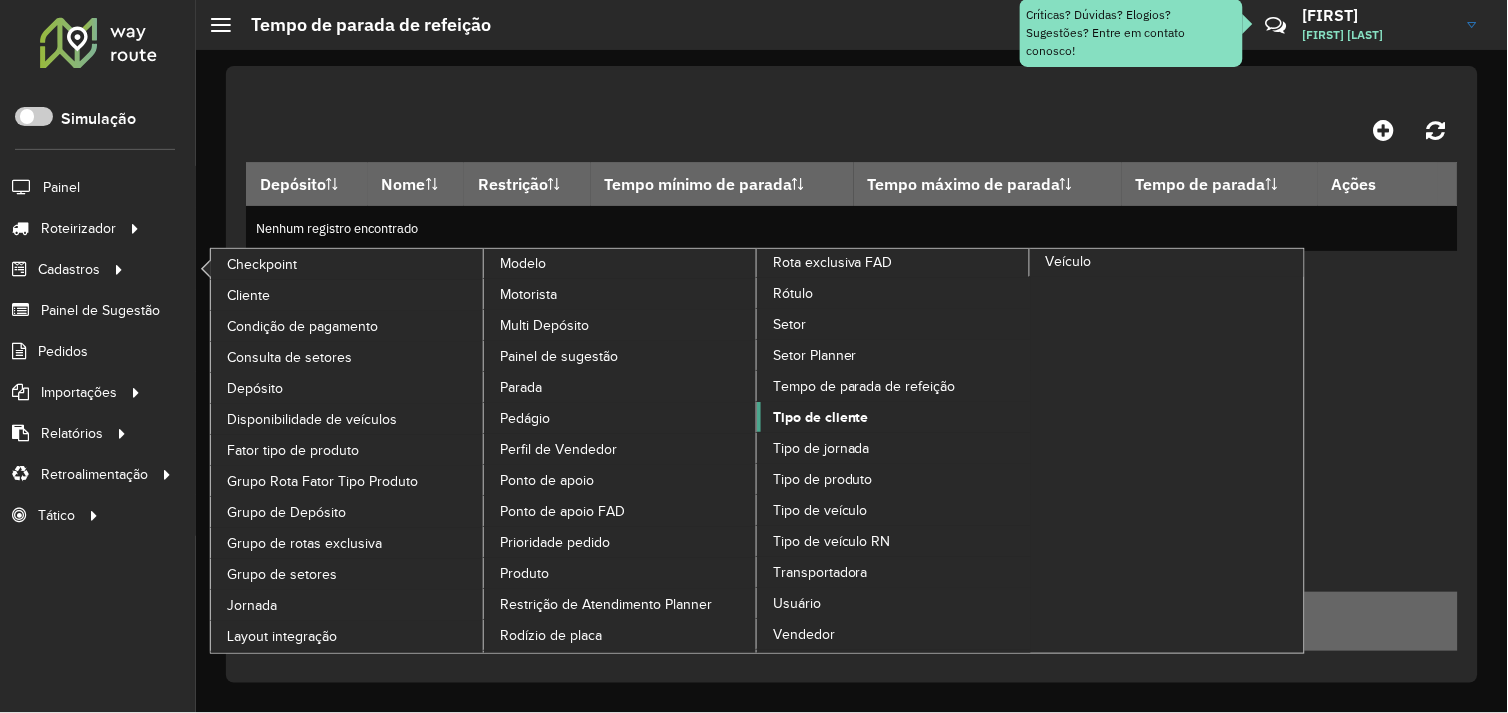 click on "Tipo de cliente" 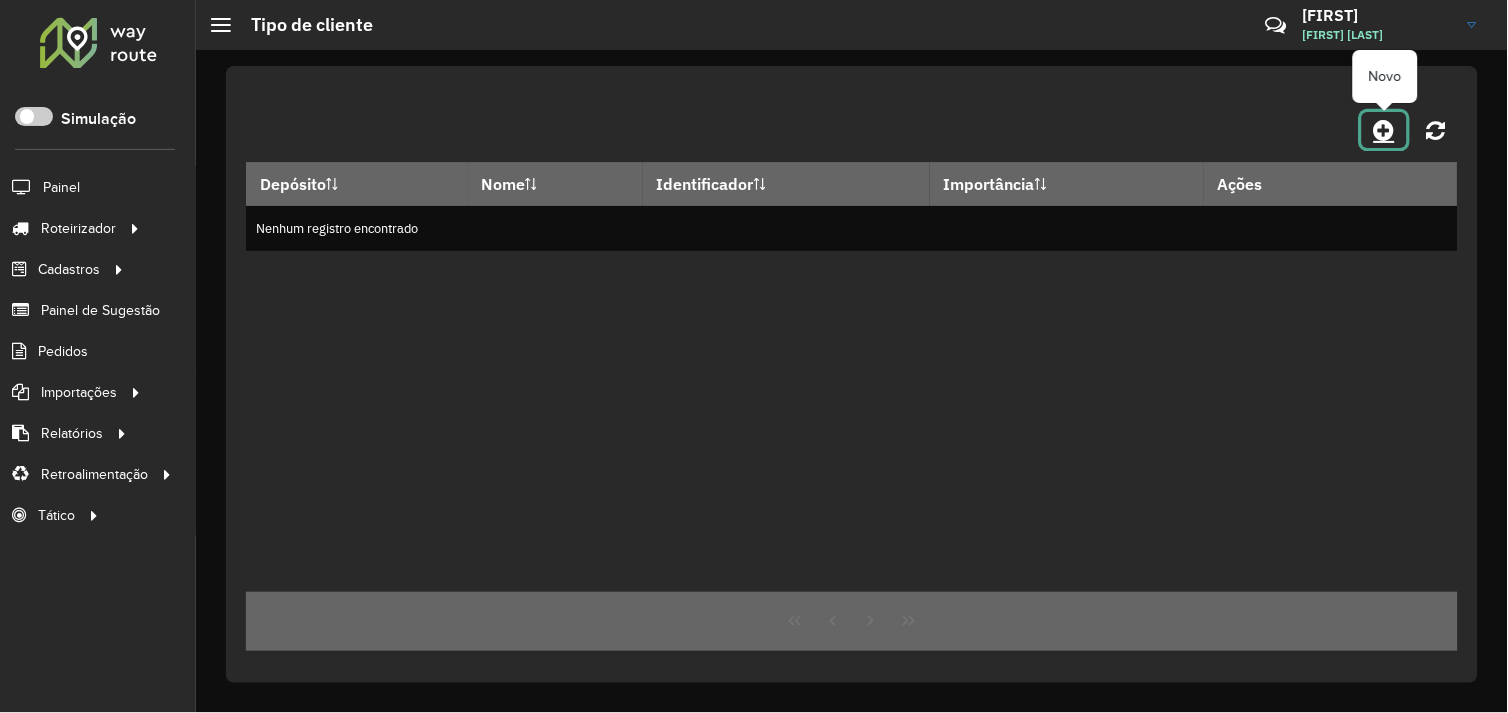 click 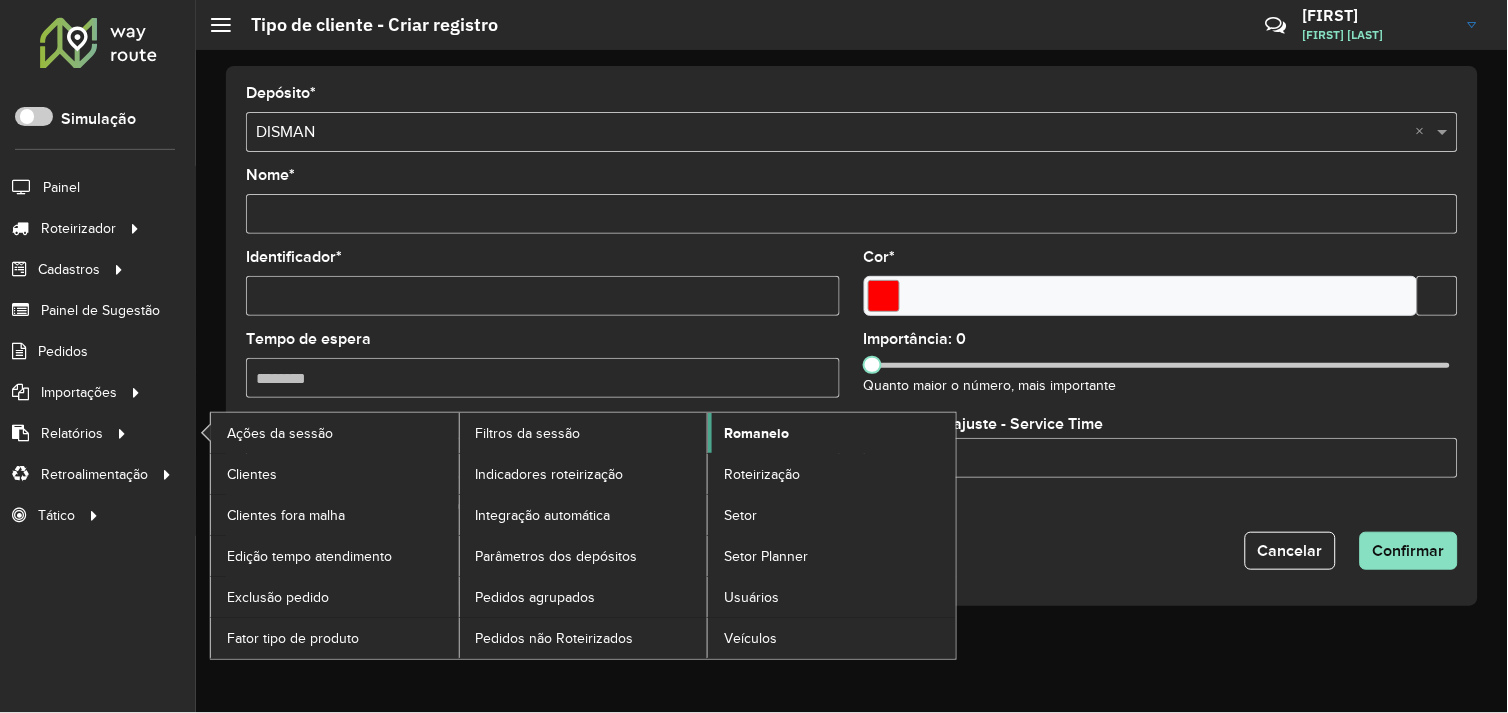 click on "Romaneio" 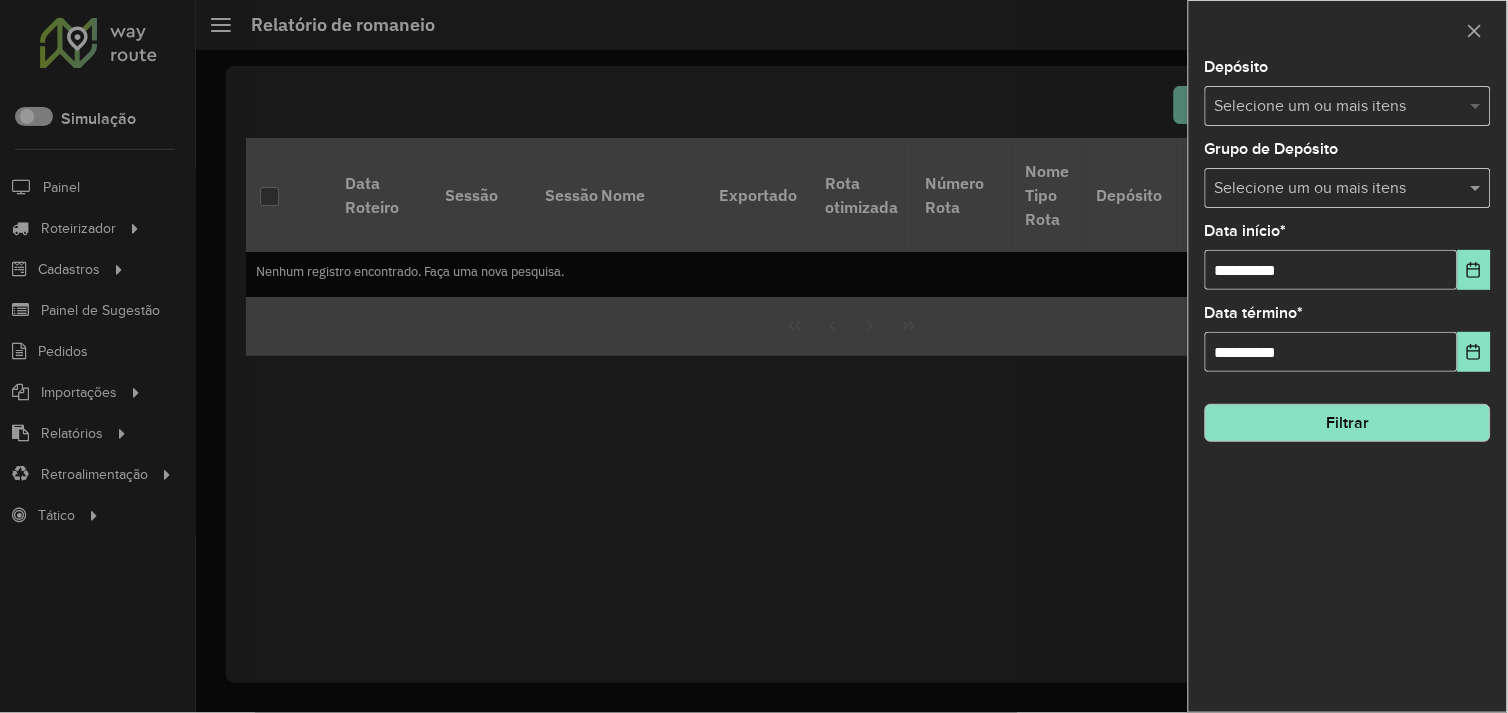 click at bounding box center [1478, 106] 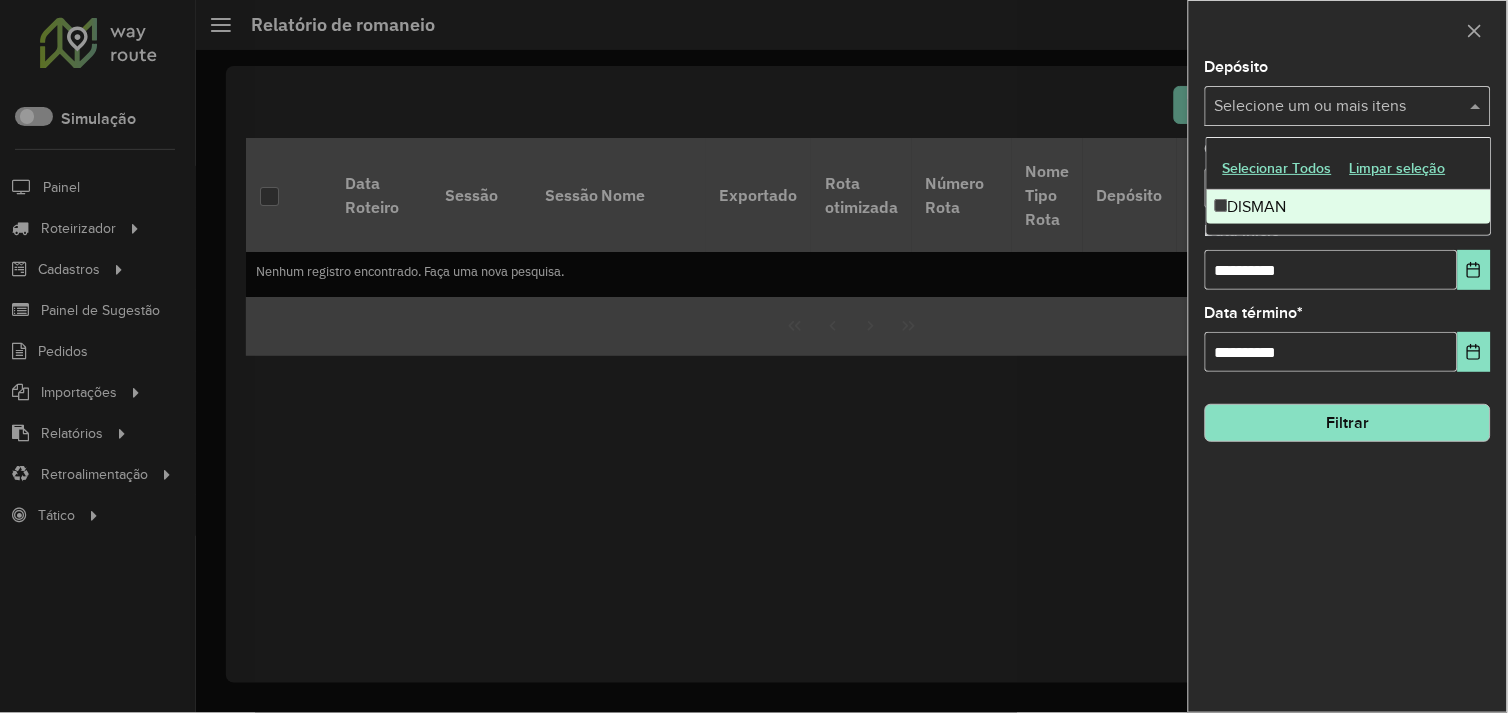 click on "DISMAN" at bounding box center (1349, 207) 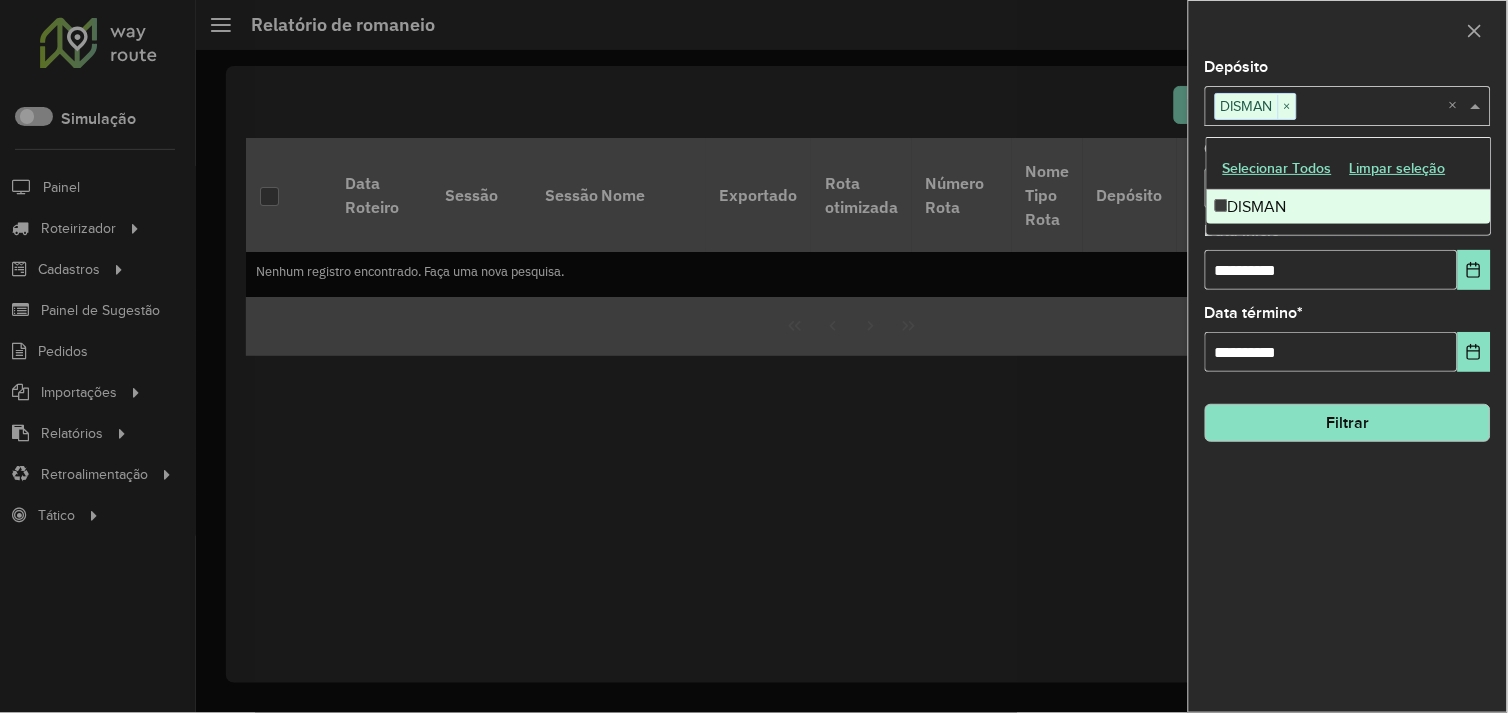 click on "Filtrar" 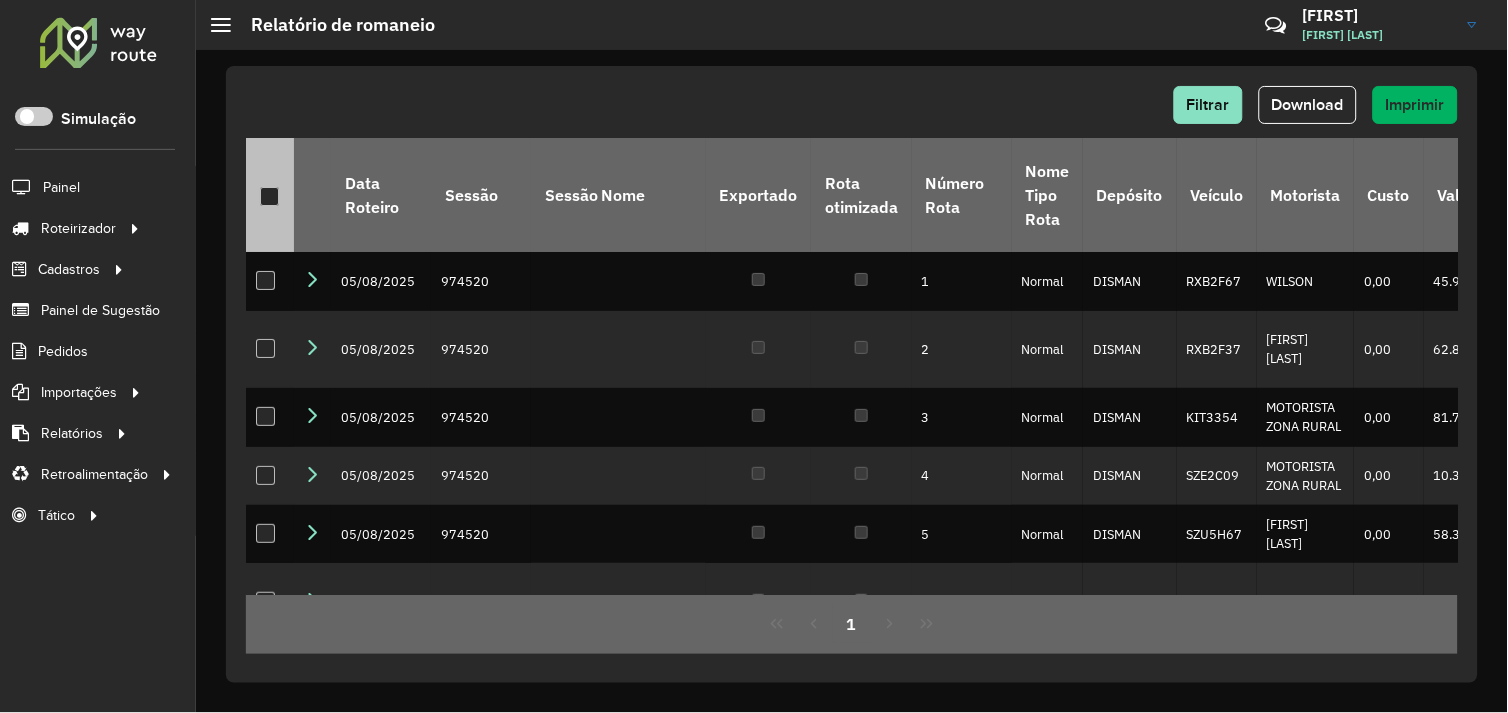 click at bounding box center [269, 196] 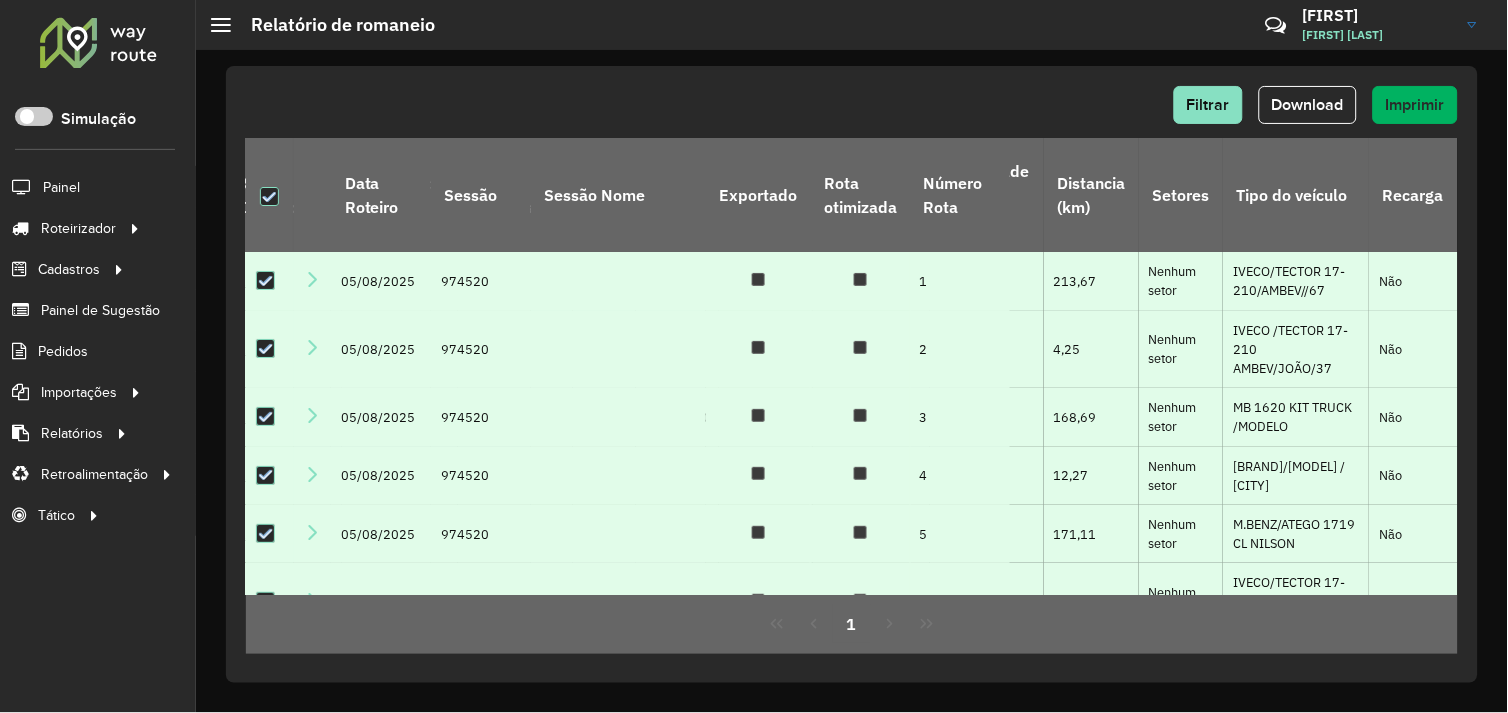 scroll, scrollTop: 0, scrollLeft: 1947, axis: horizontal 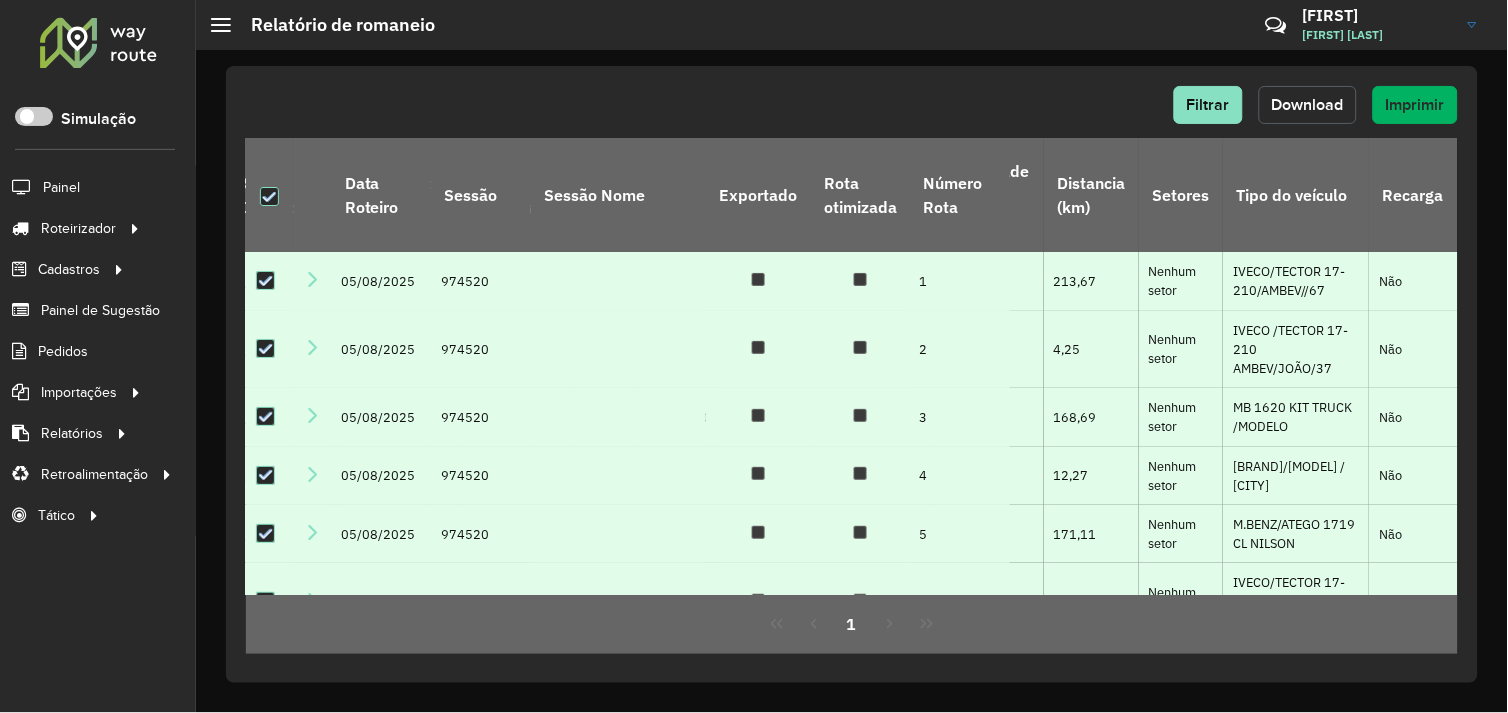 click on "Download" 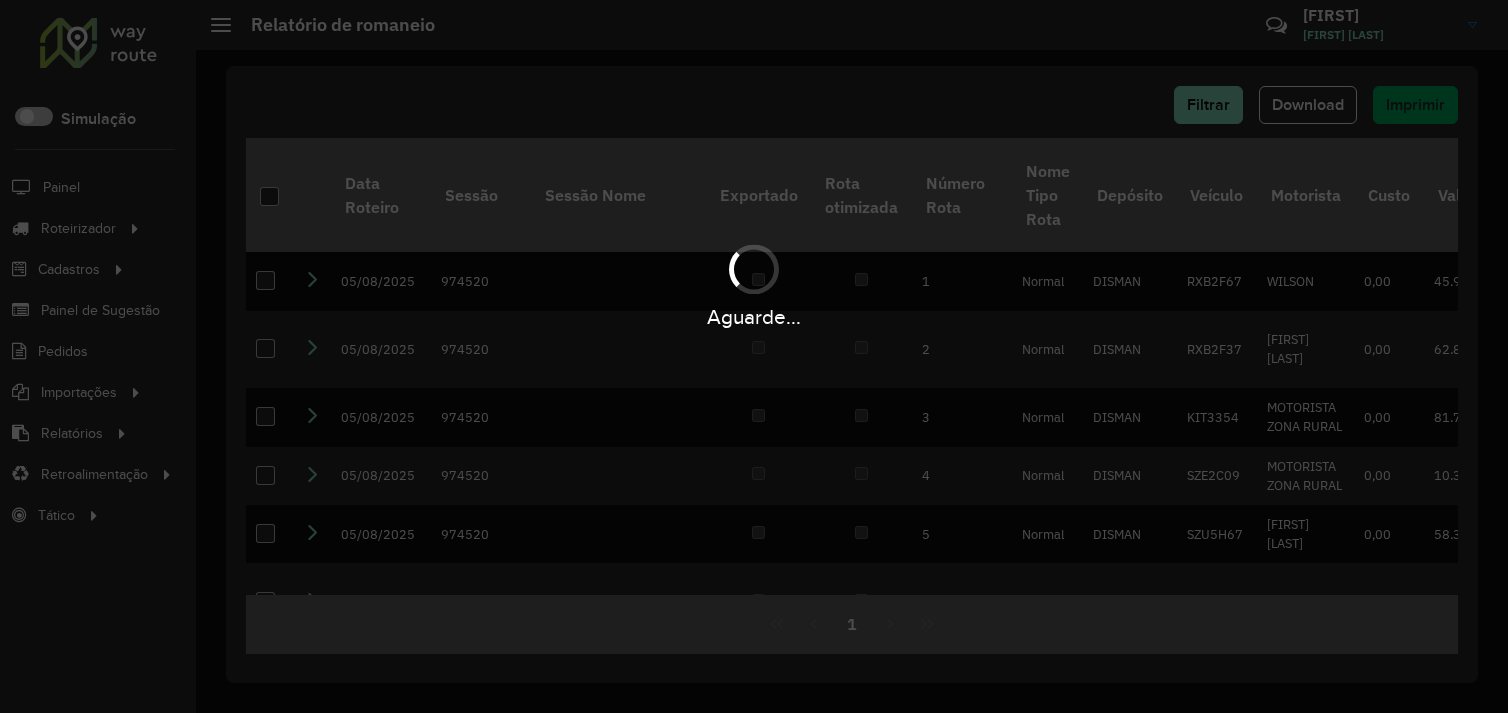 scroll, scrollTop: 0, scrollLeft: 0, axis: both 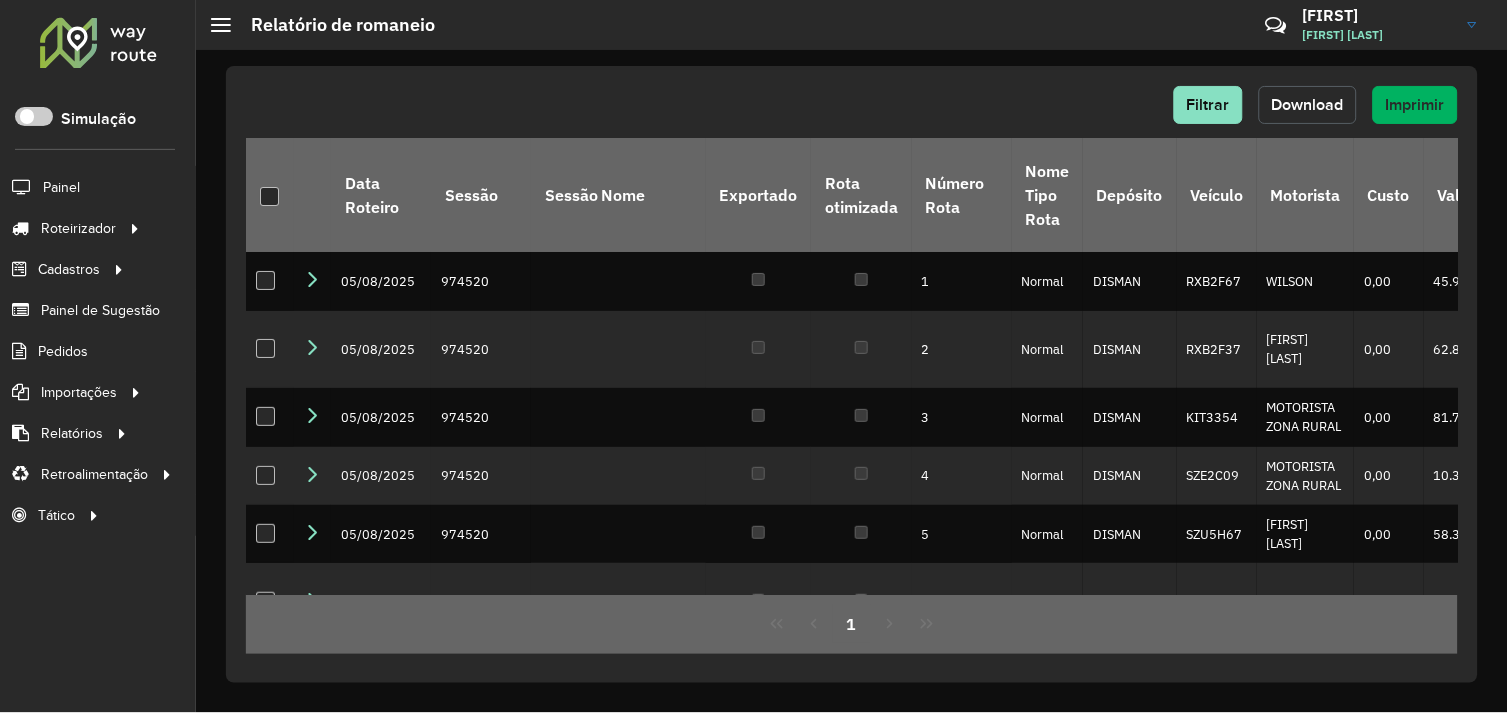 click on "Download" 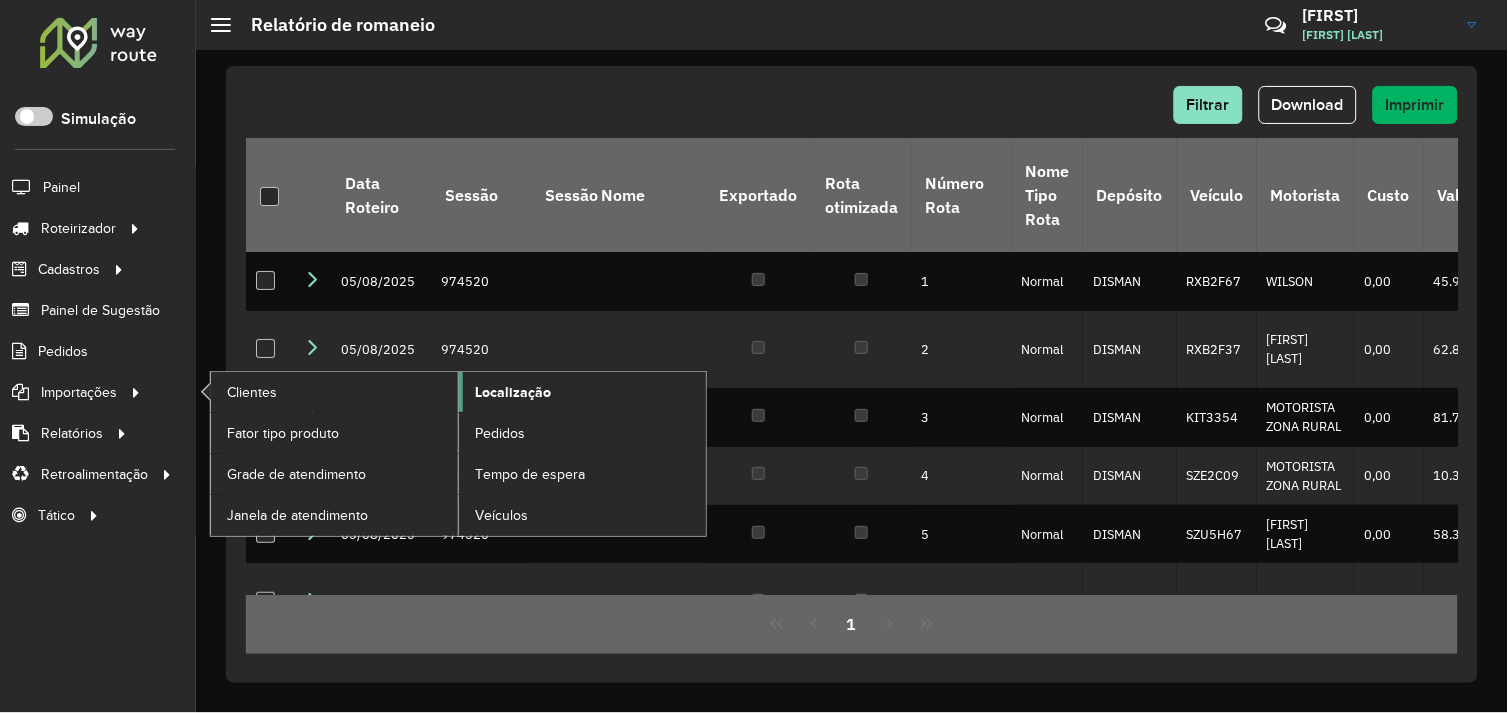 click on "Localização" 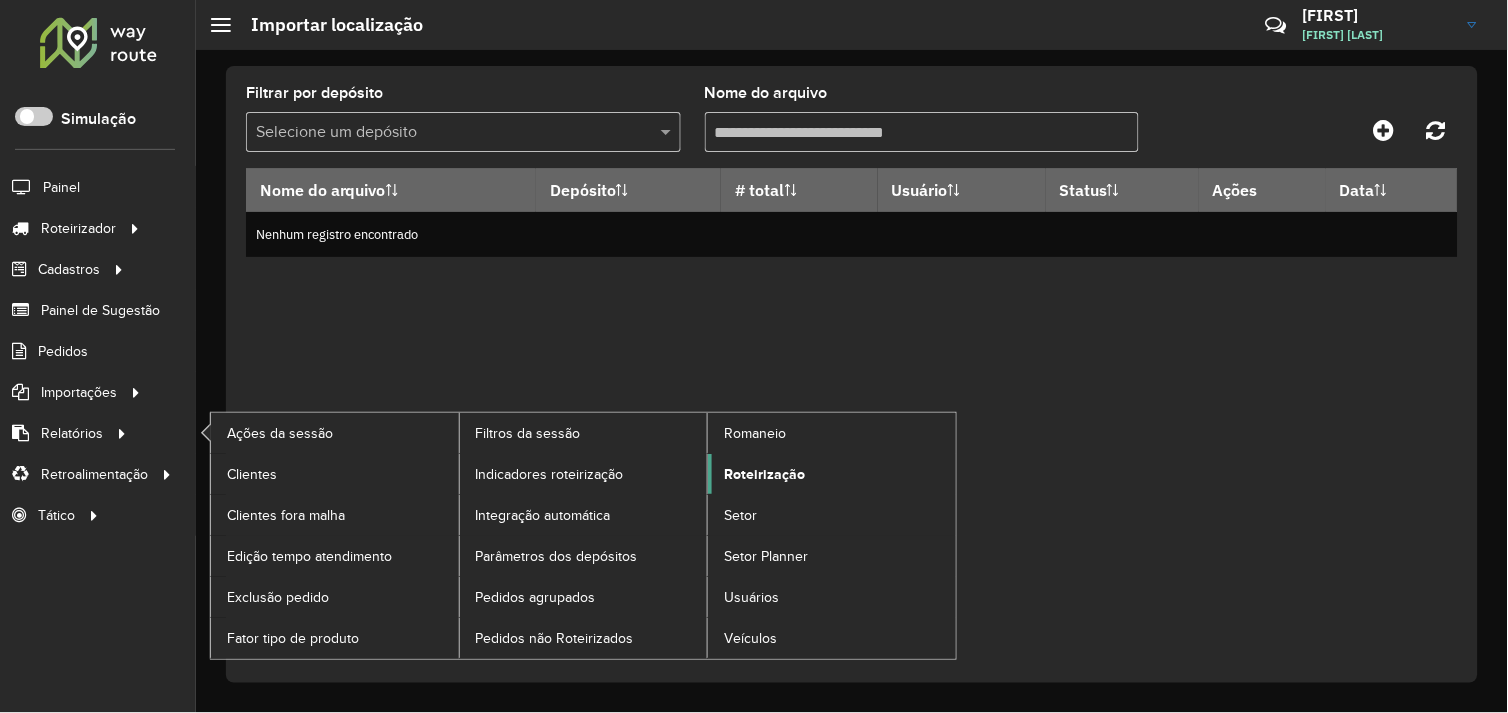 click on "Roteirização" 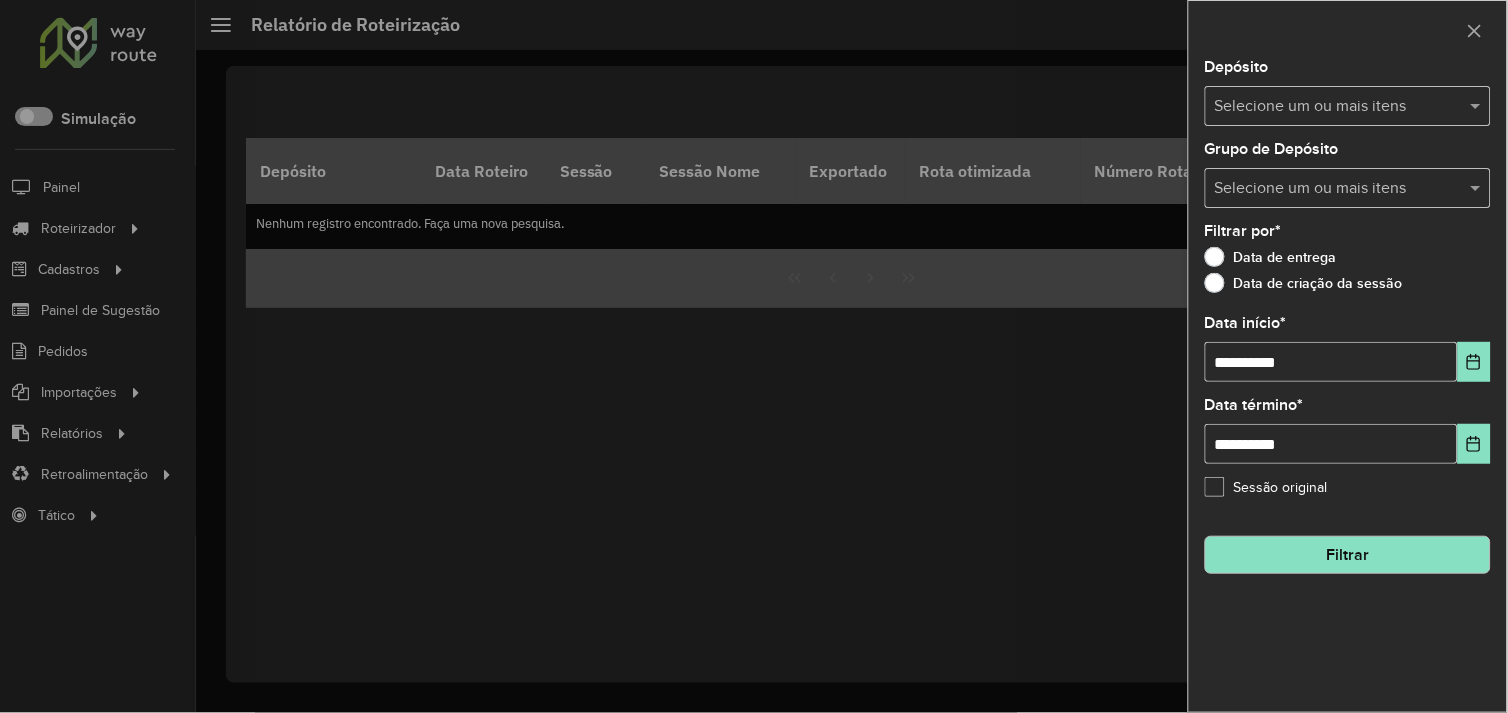 click at bounding box center (1338, 107) 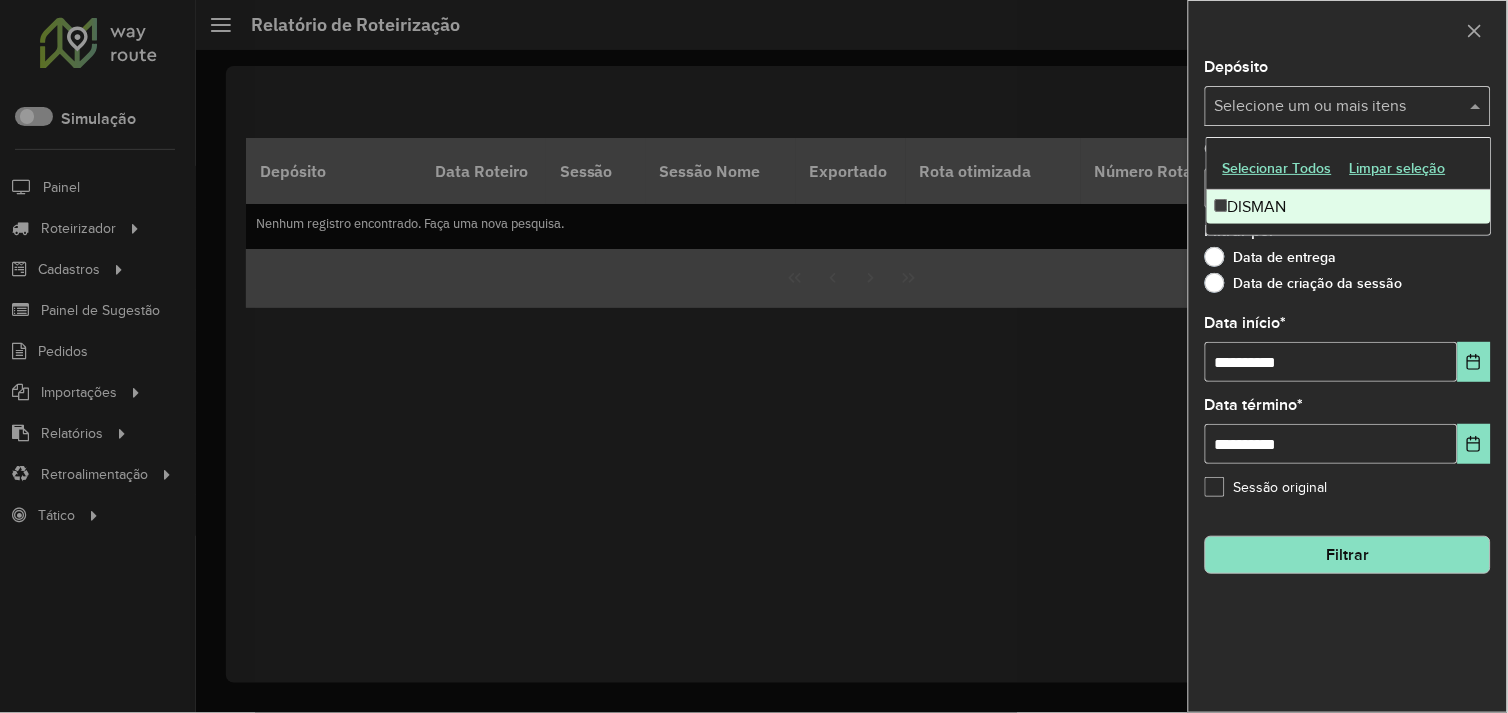 drag, startPoint x: 1284, startPoint y: 201, endPoint x: 1332, endPoint y: 217, distance: 50.596443 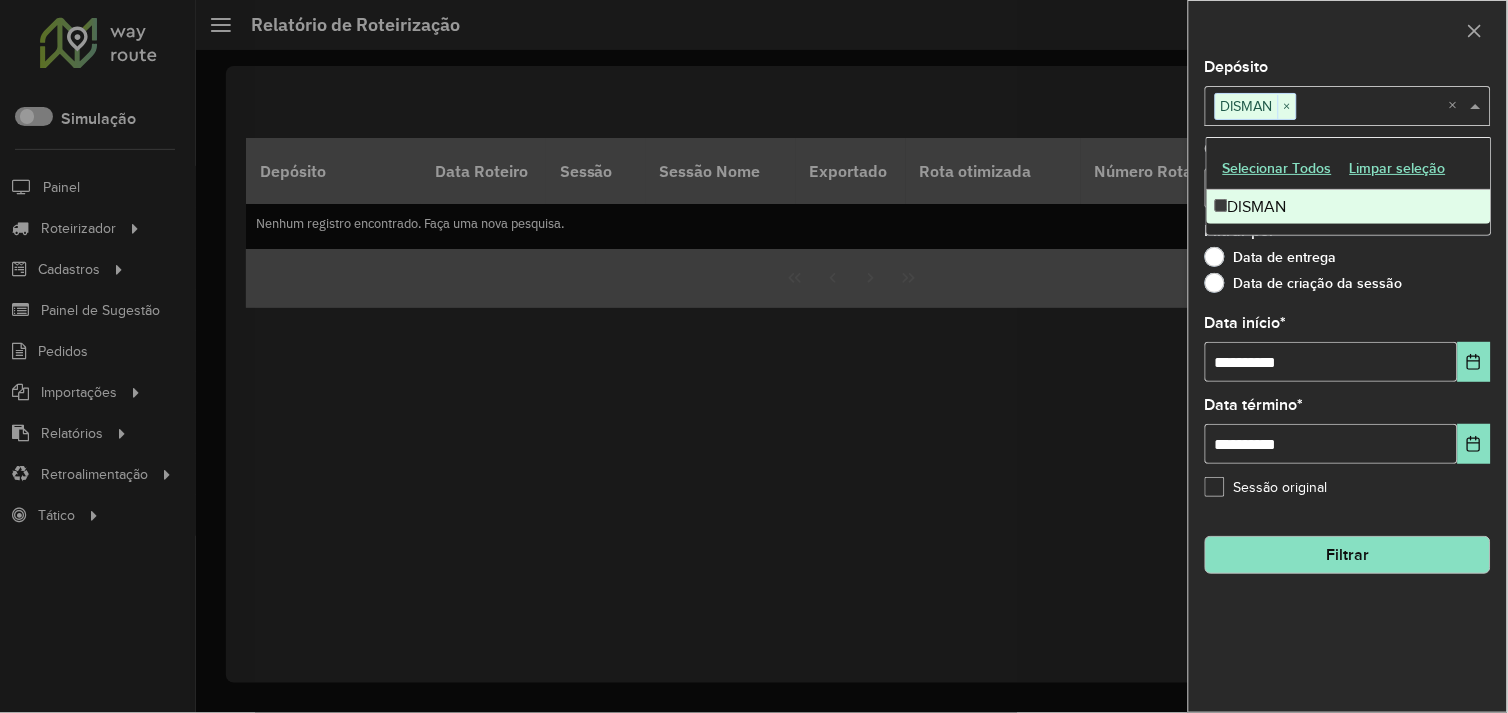 click on "Filtrar" 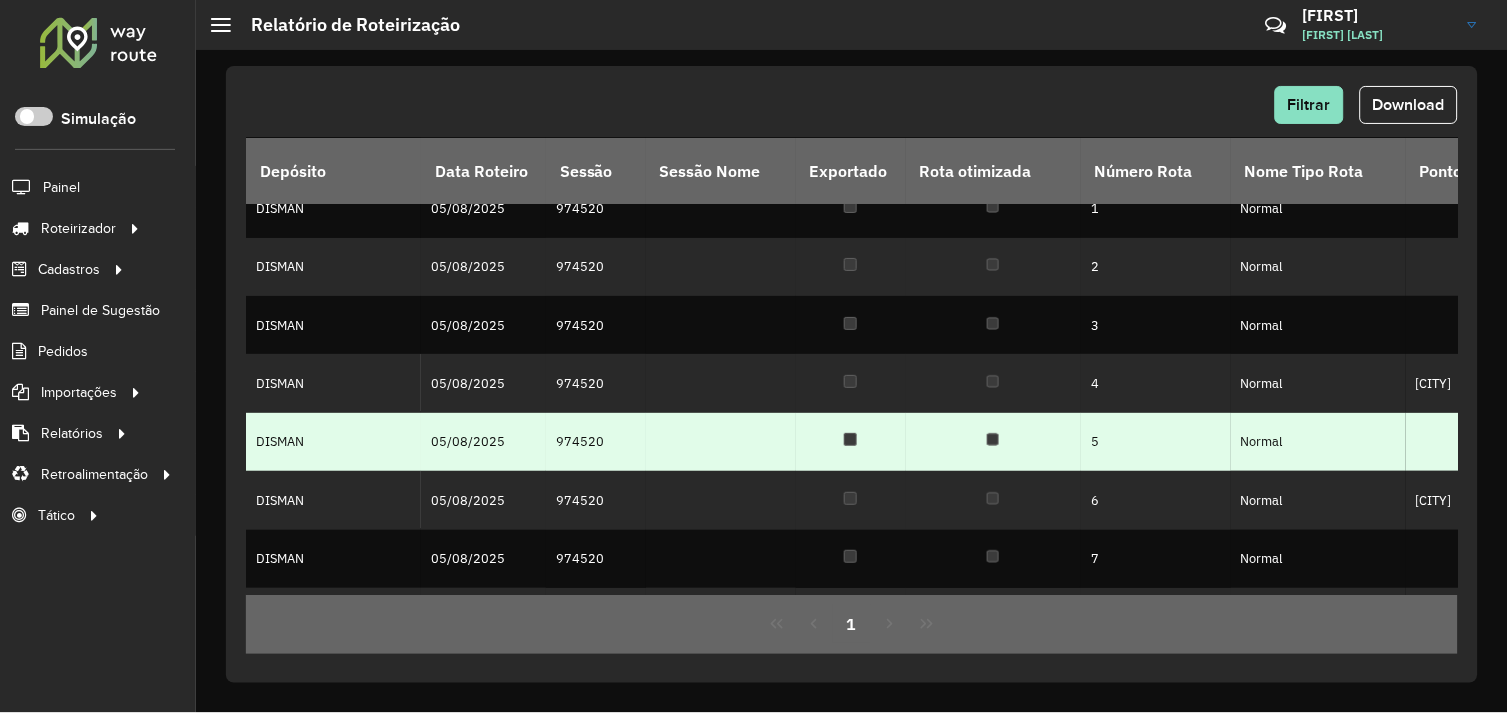 scroll, scrollTop: 0, scrollLeft: 0, axis: both 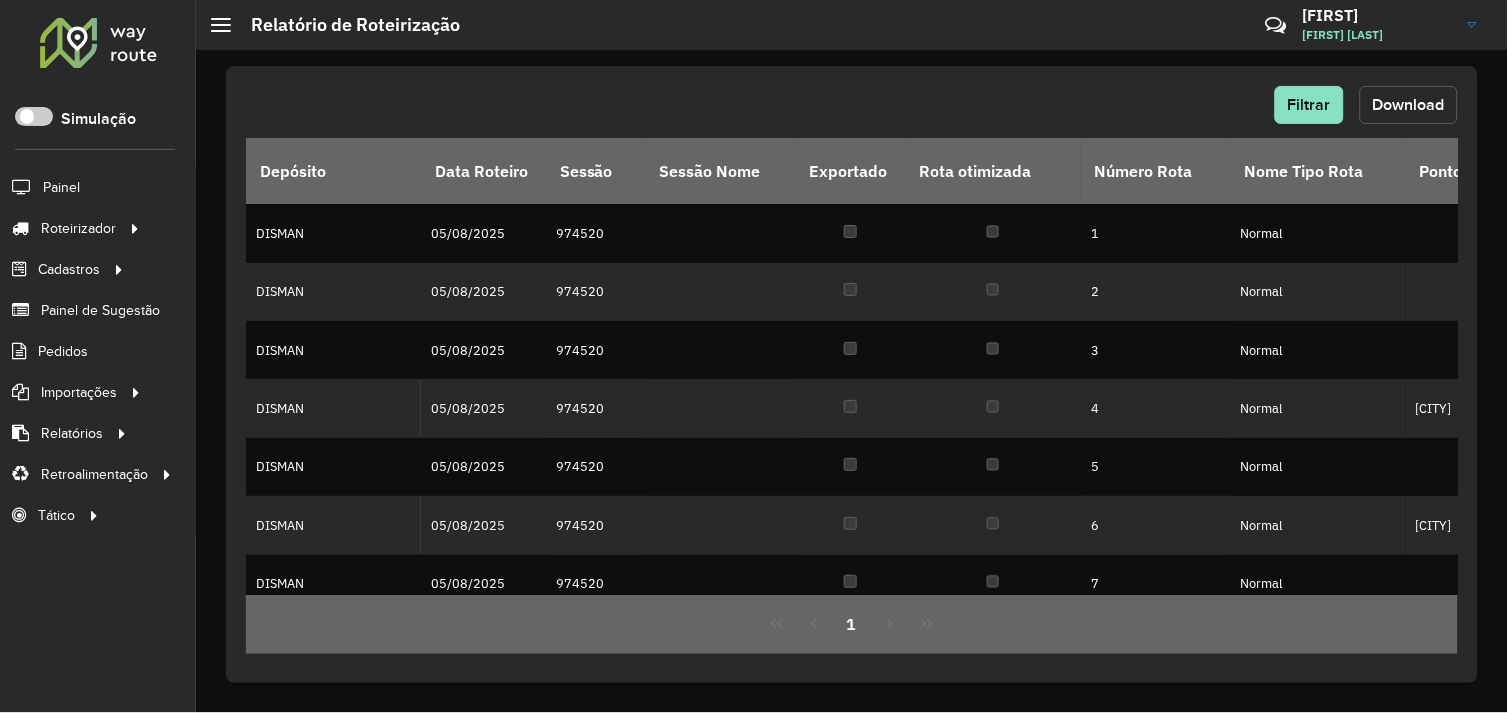 click on "Download" 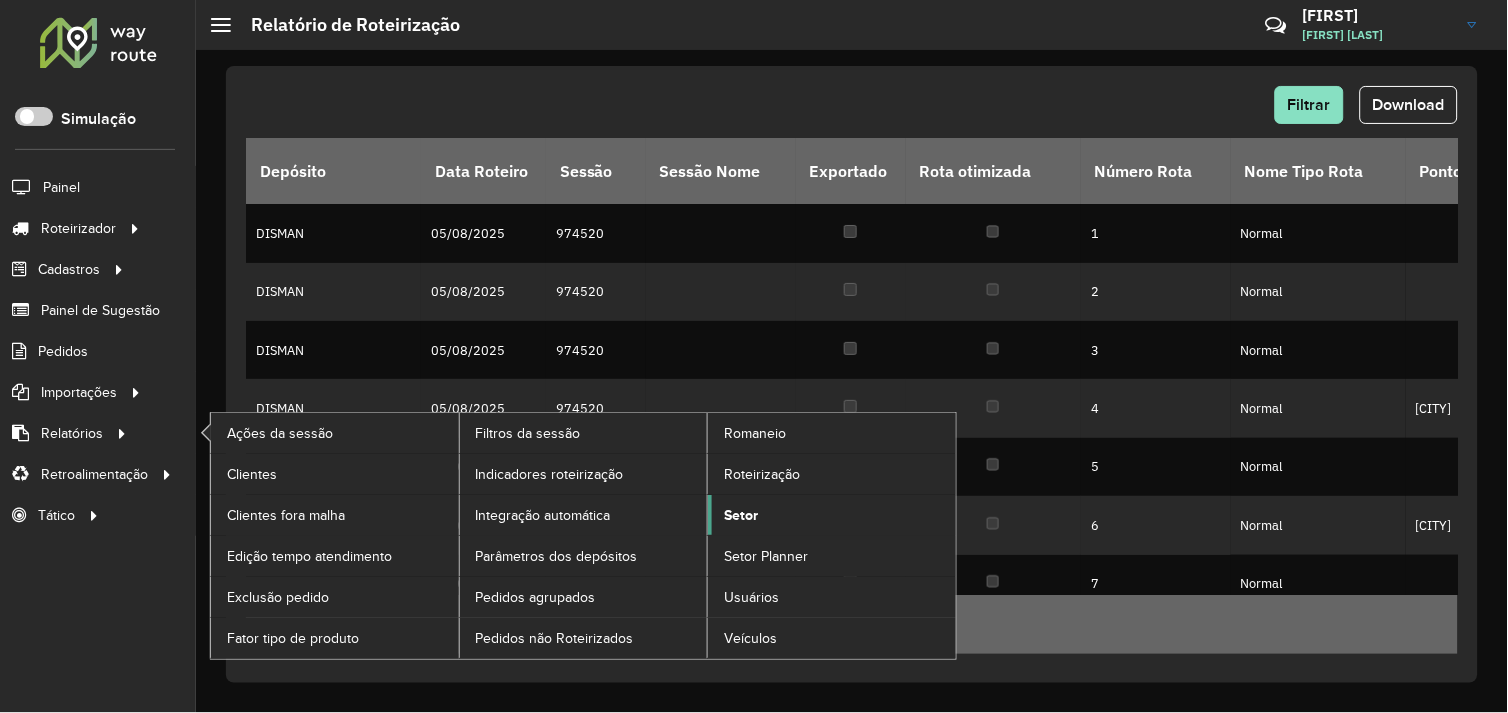 click on "Setor" 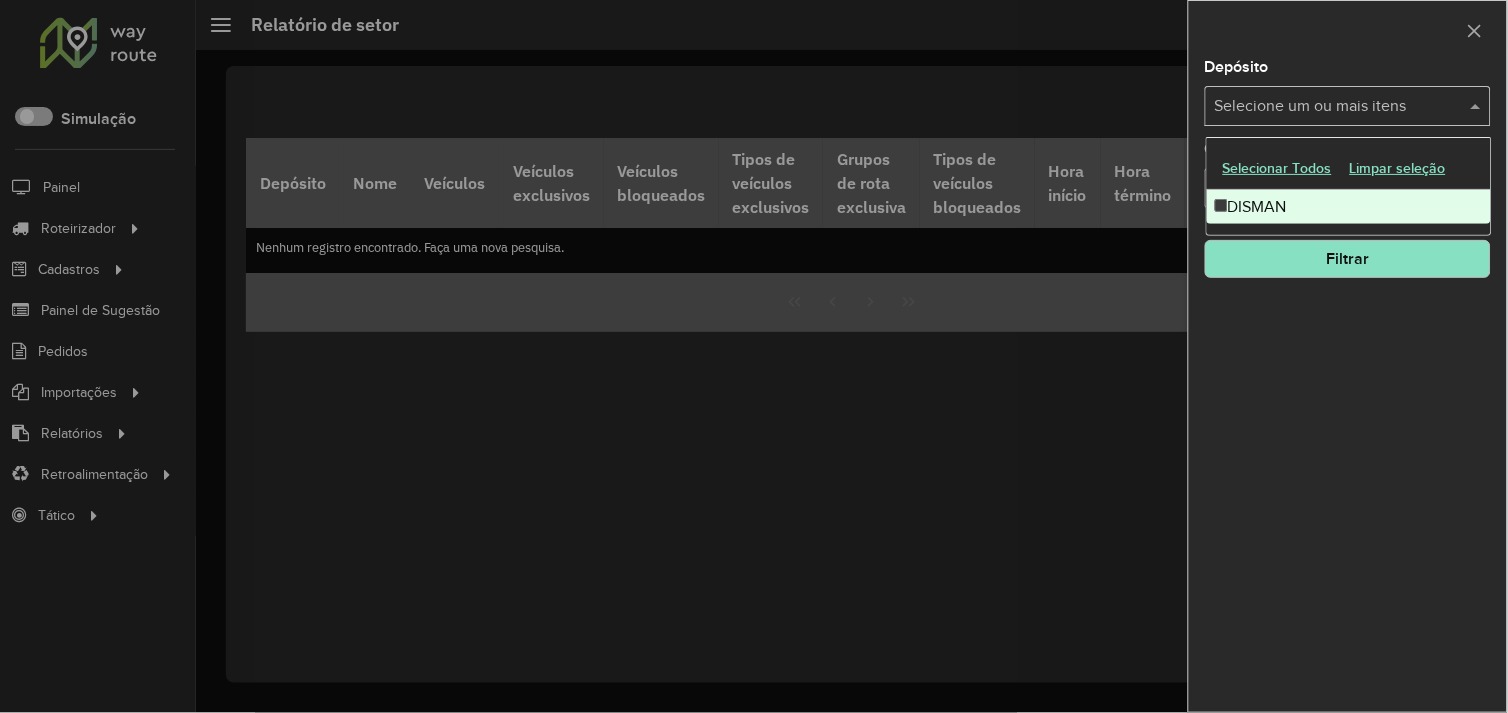 click at bounding box center [1478, 106] 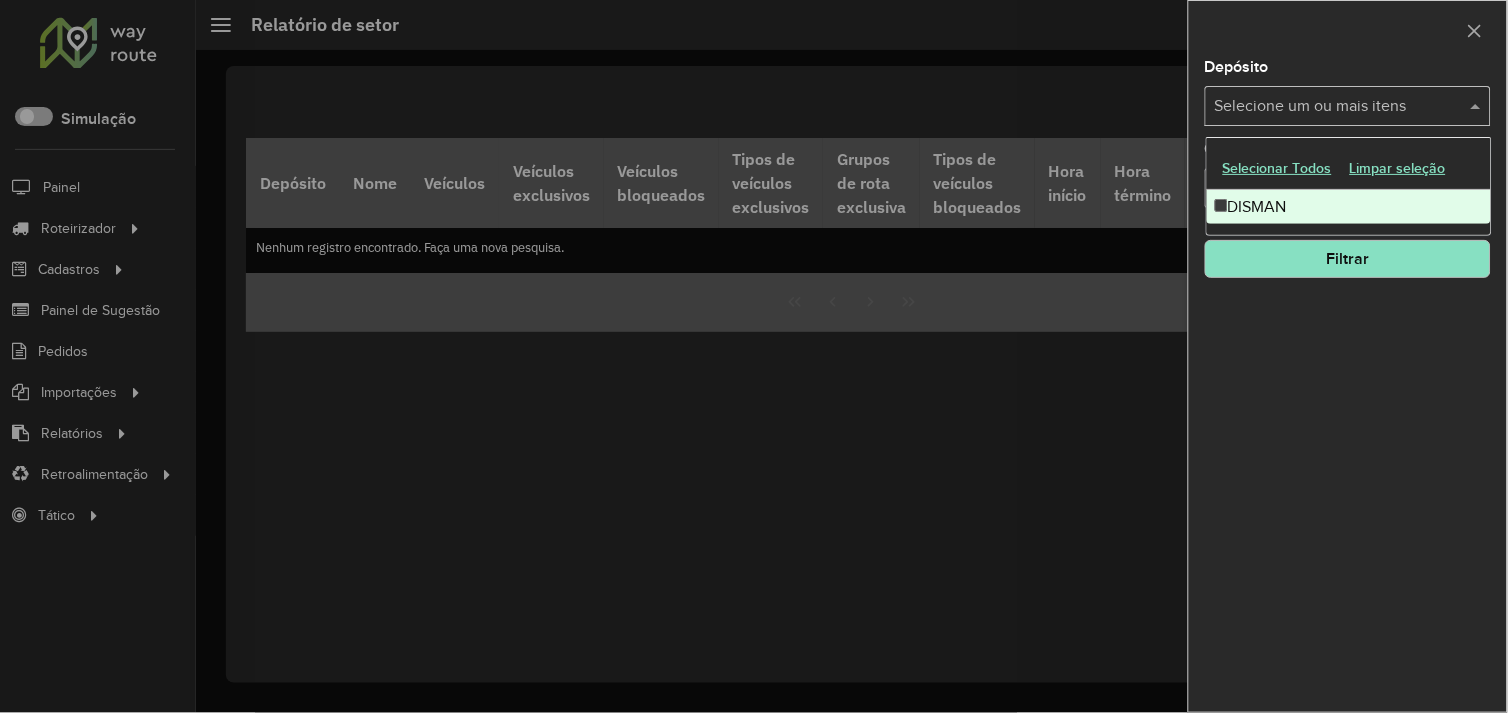 drag, startPoint x: 1275, startPoint y: 201, endPoint x: 1306, endPoint y: 207, distance: 31.575306 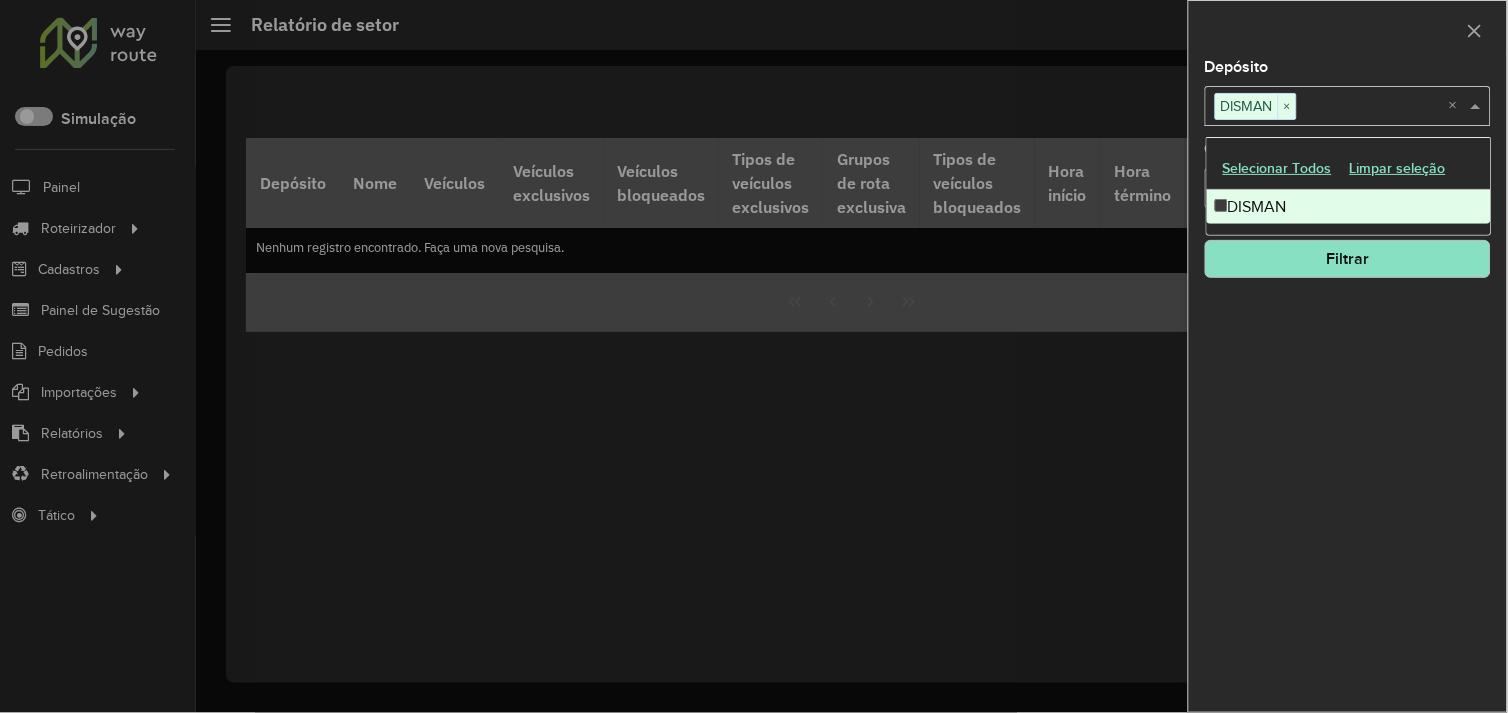 click on "Filtrar" 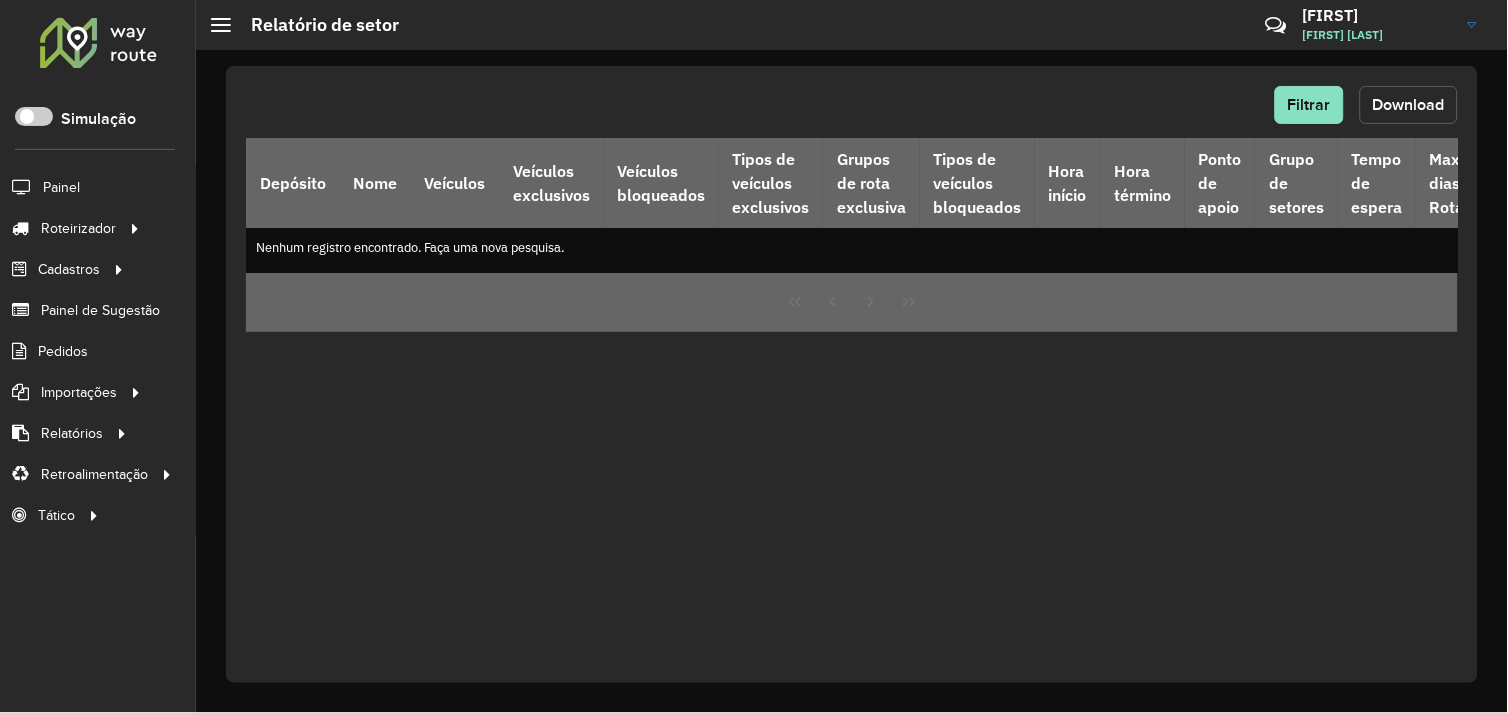 click on "Download" 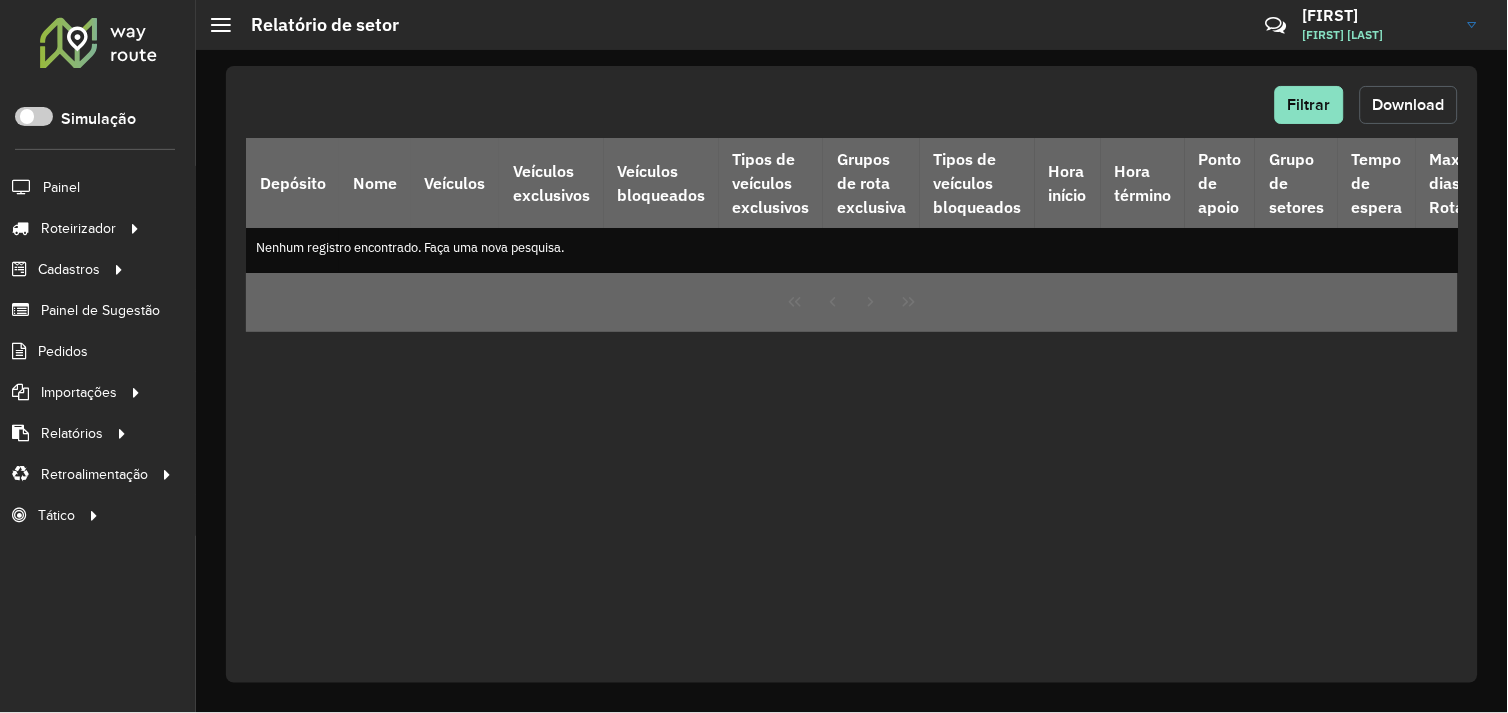 click on "Download" 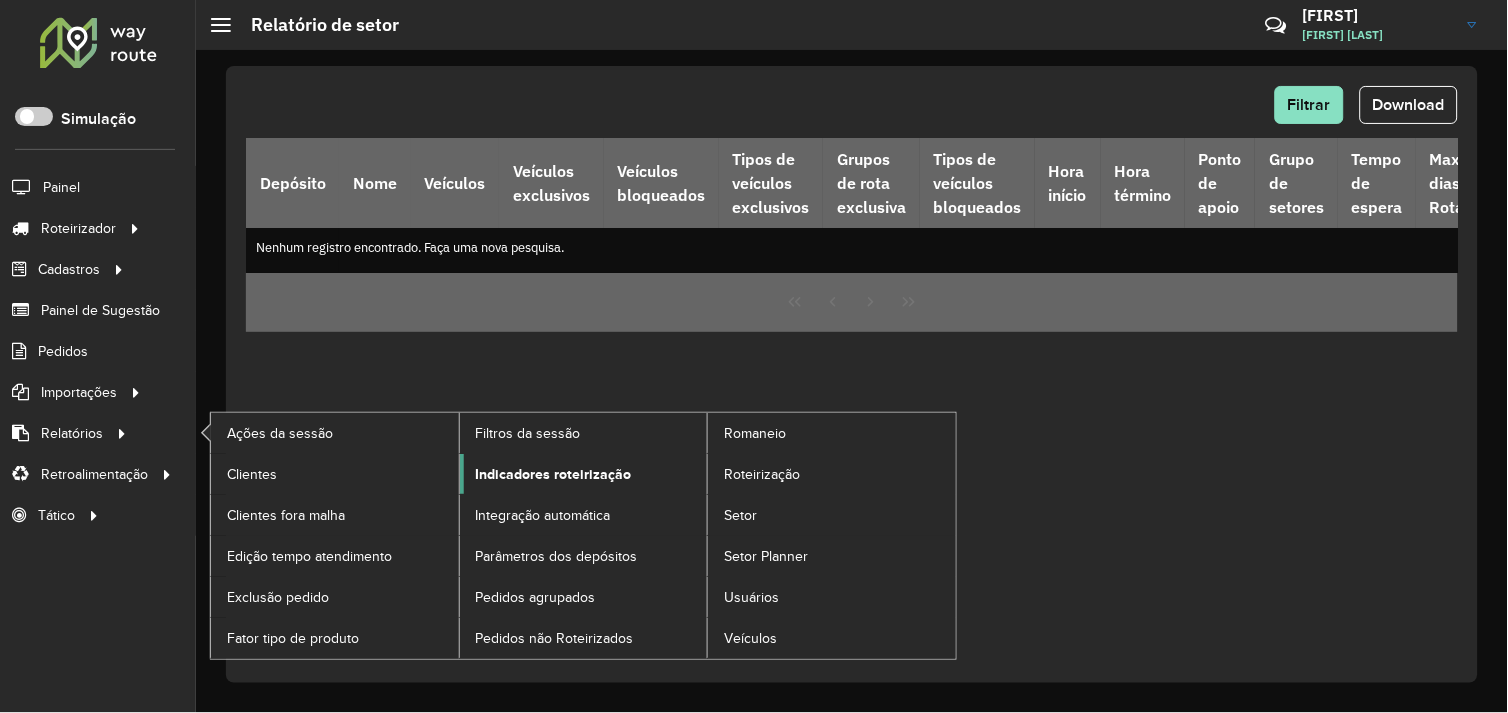 click on "Indicadores roteirização" 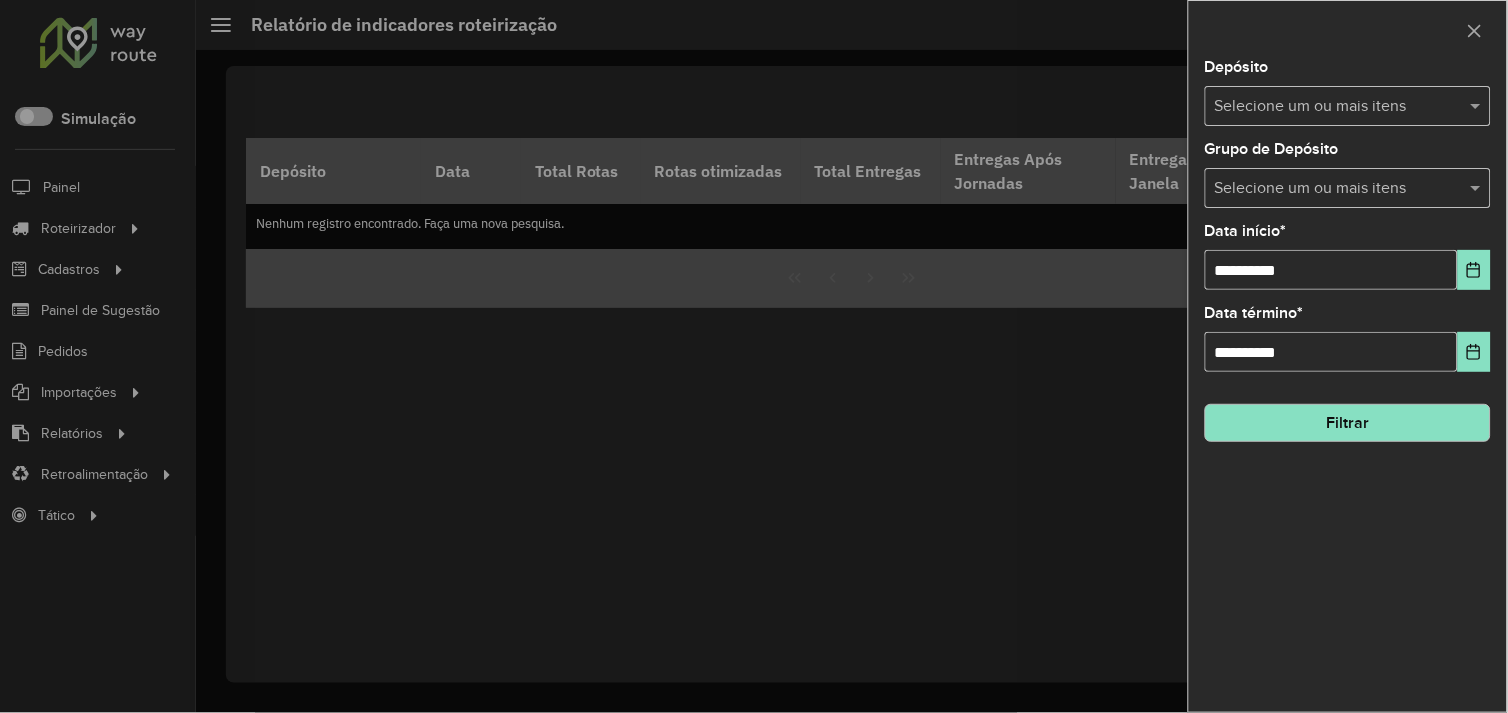 drag, startPoint x: 1468, startPoint y: 97, endPoint x: 1453, endPoint y: 101, distance: 15.524175 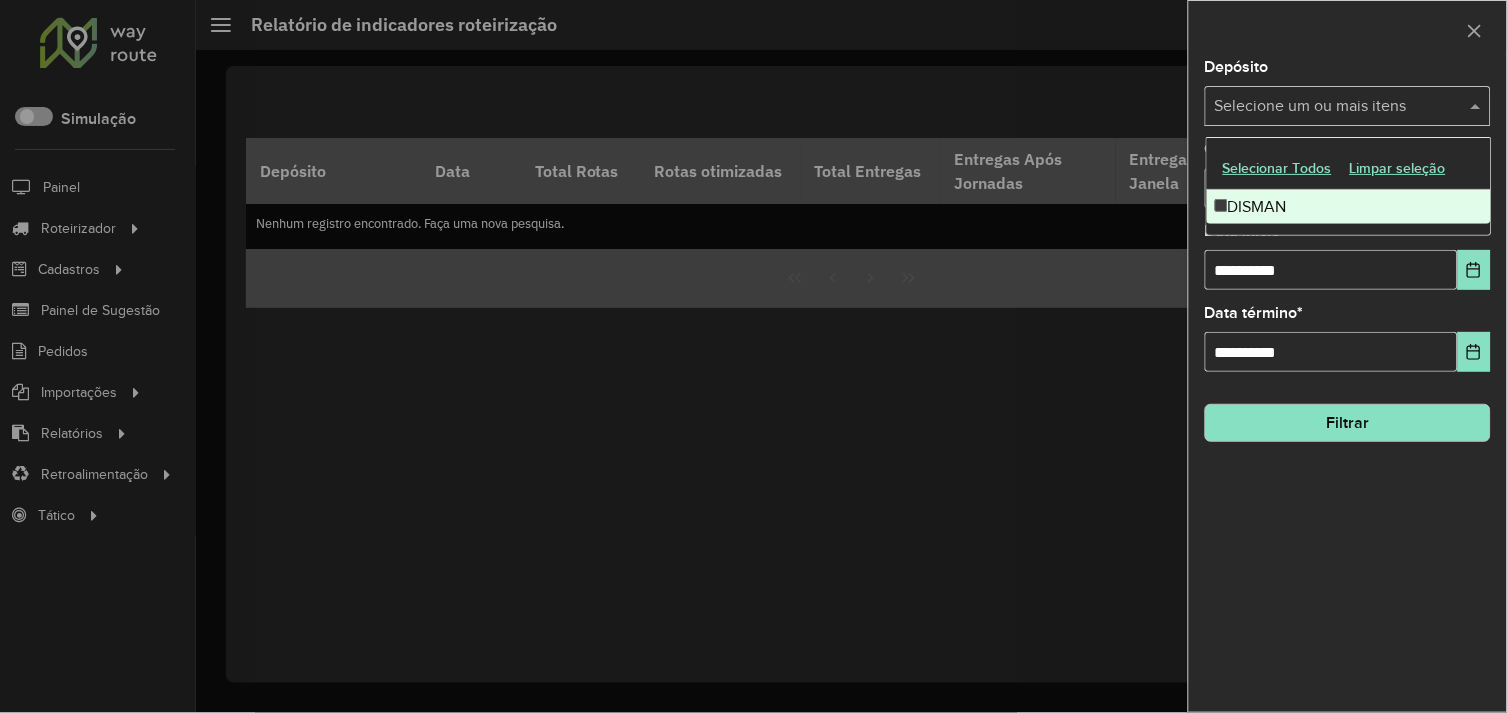 click on "DISMAN" at bounding box center (1349, 207) 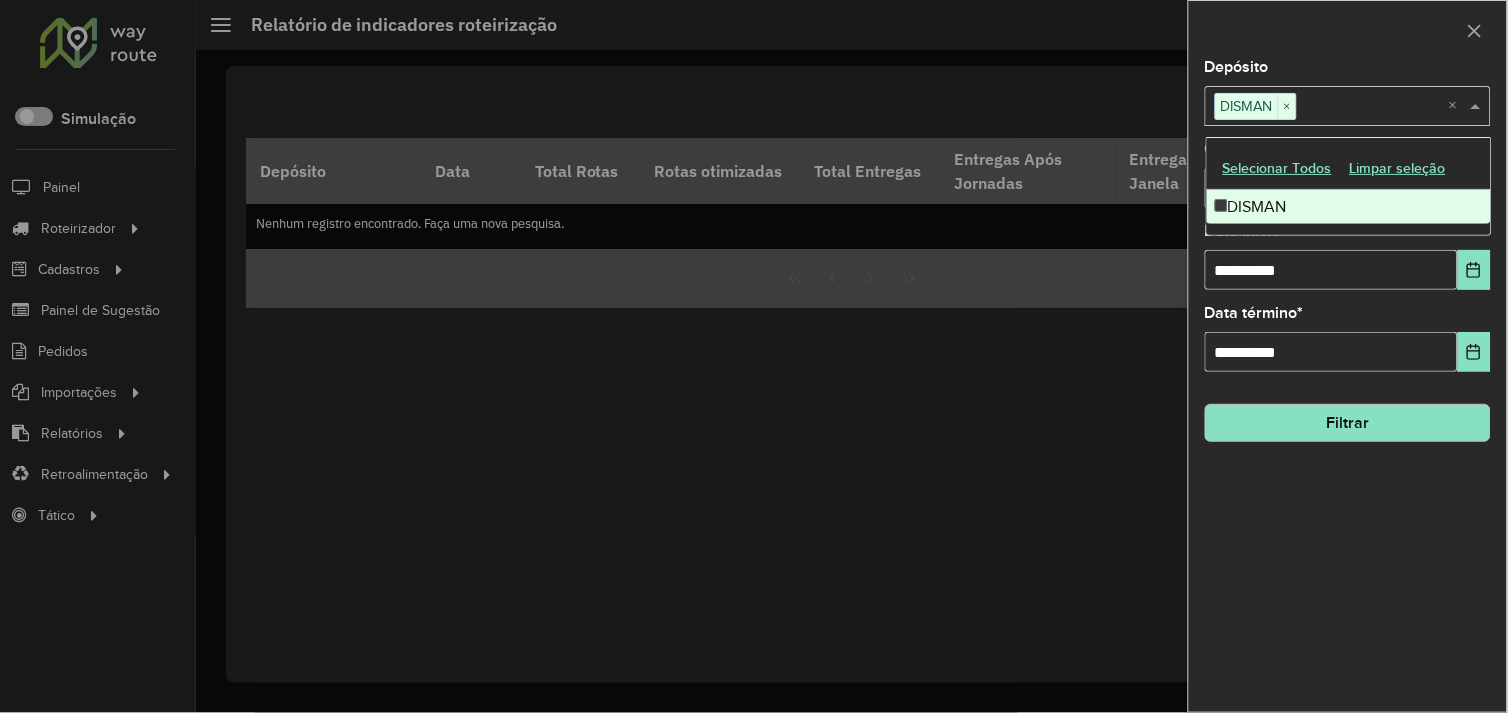 click on "Filtrar" 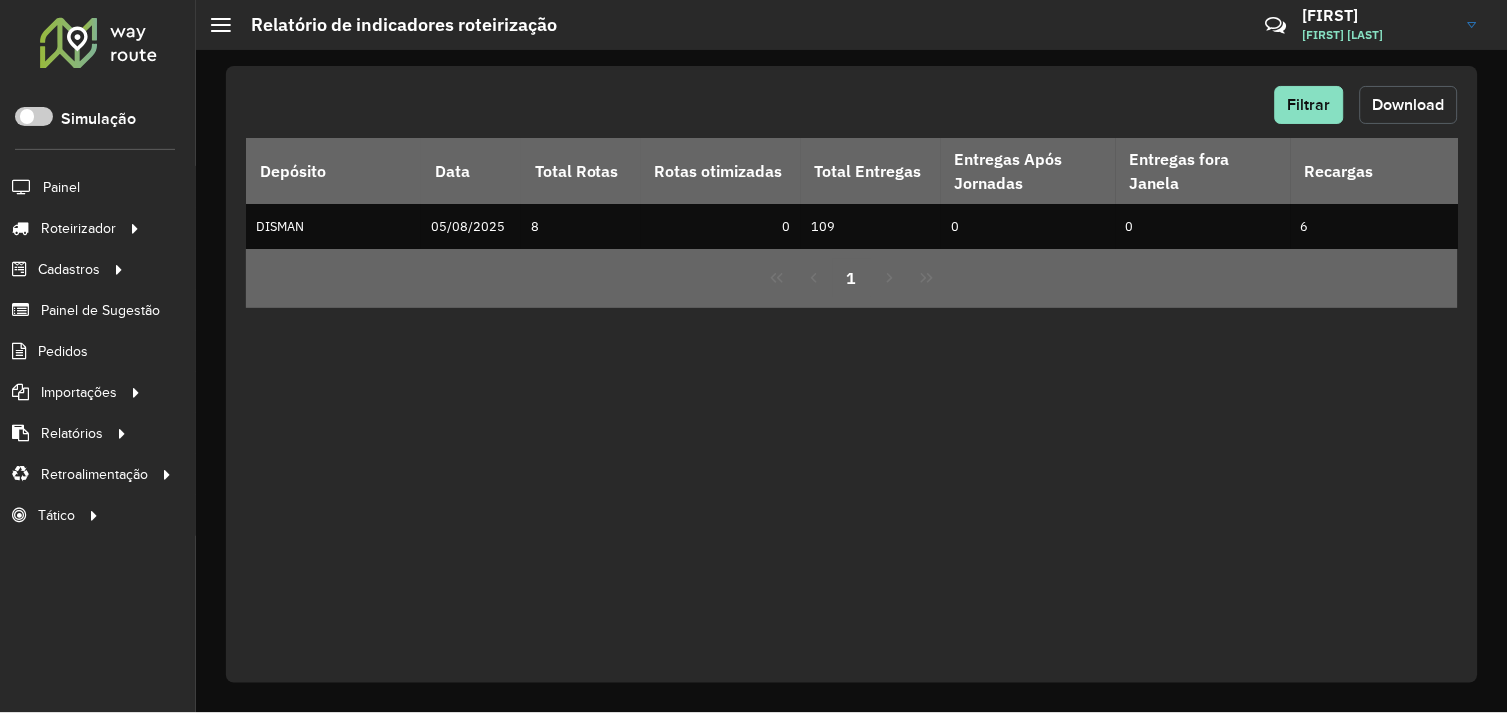 click on "Download" 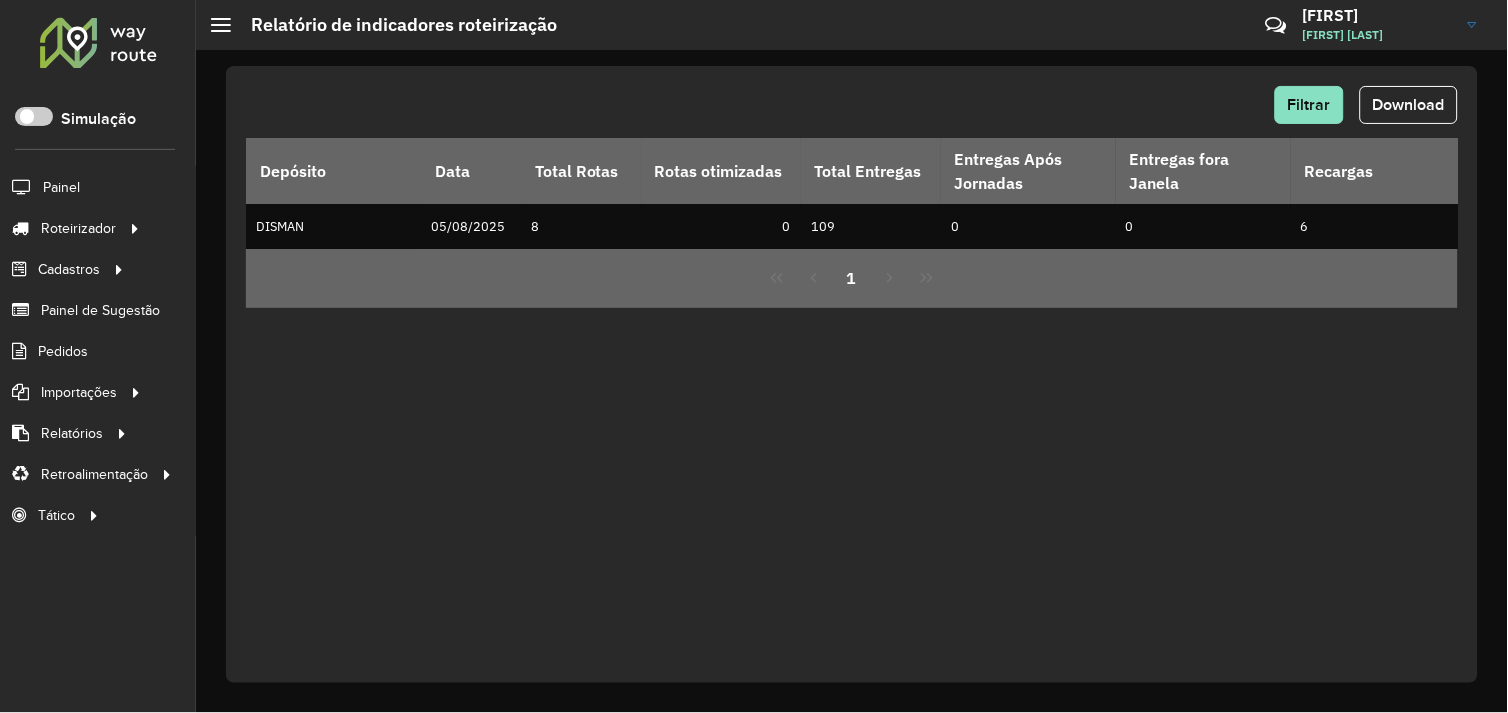 click on "Filtrar Download Depósito Data Total Rotas Rotas otimizadas Total Entregas Entregas Após Jornadas Entregas fora Janela Recargas Distância Total Rotas Excesso Peso Rotas Excesso Capacidade Rotas Estouro Jornada Rotas Improdutivas Meta Ocupação (Capacidade) Média Ocupação (Capacidade) Média ocupação Mês (Capacidade) Meta Ocupação (Peso) Média Ocupação (Peso) Média Ocupação Mês(Peso) Meta Ocupação (Frota) Média Ocupação (Frota) Meta Caixas/viagem Média Caixas/viagem Capacidade Importada Capacidade Roteirizada Capacidade não Roteirizada Peso Importado Peso Roteirizado Peso Não Roteirizado Km Médio/Entrega Tempo Médio/Rota Tempo Total Sessões Início Primeira Roteirização Exportação Última Roteirização Quantidade Sessões Tempo Líquido Sessão Tempo Líquido / Rota Tempo Setup Tempo Setup / Sessão Pedidos Roteirizados Pedidos Não Roteirizados Pedidos Importados DISMAN [DATE] 8 0 0" 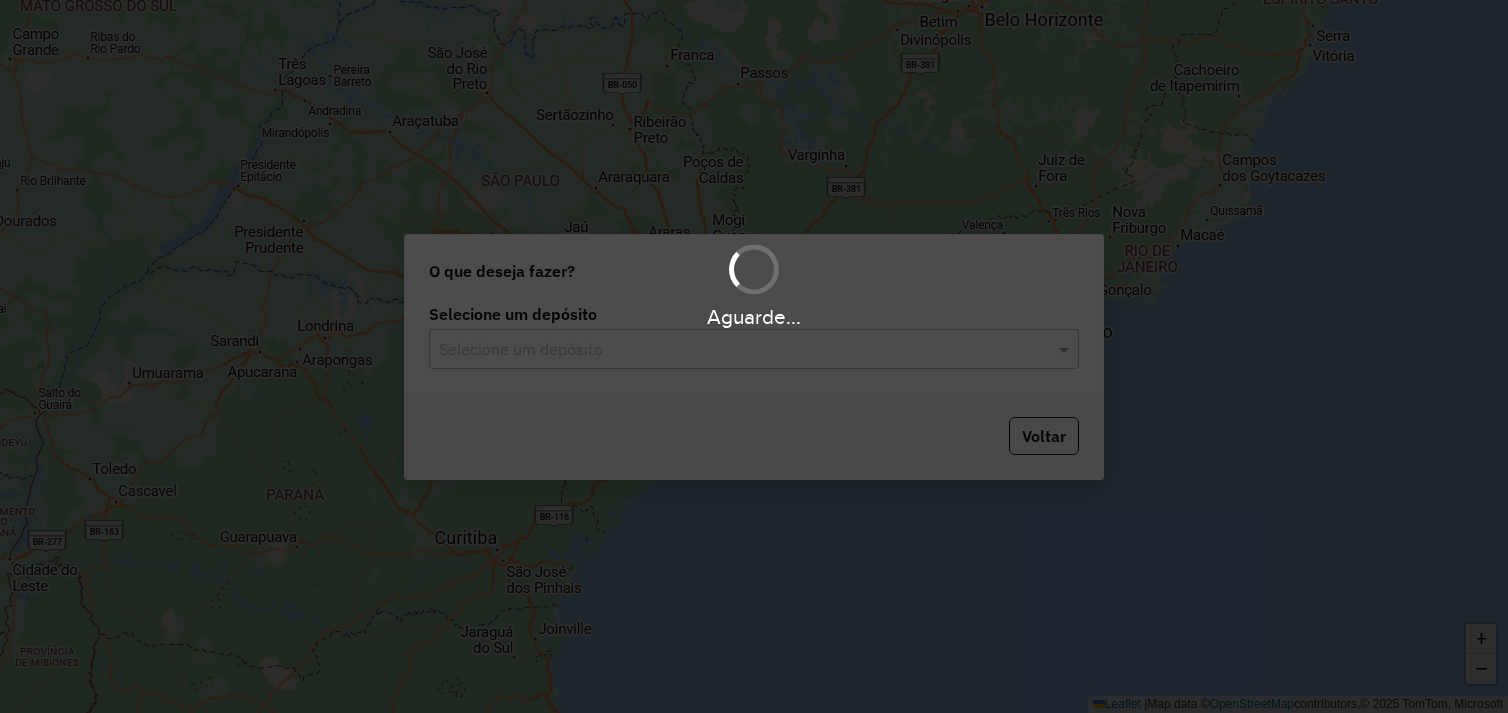 scroll, scrollTop: 0, scrollLeft: 0, axis: both 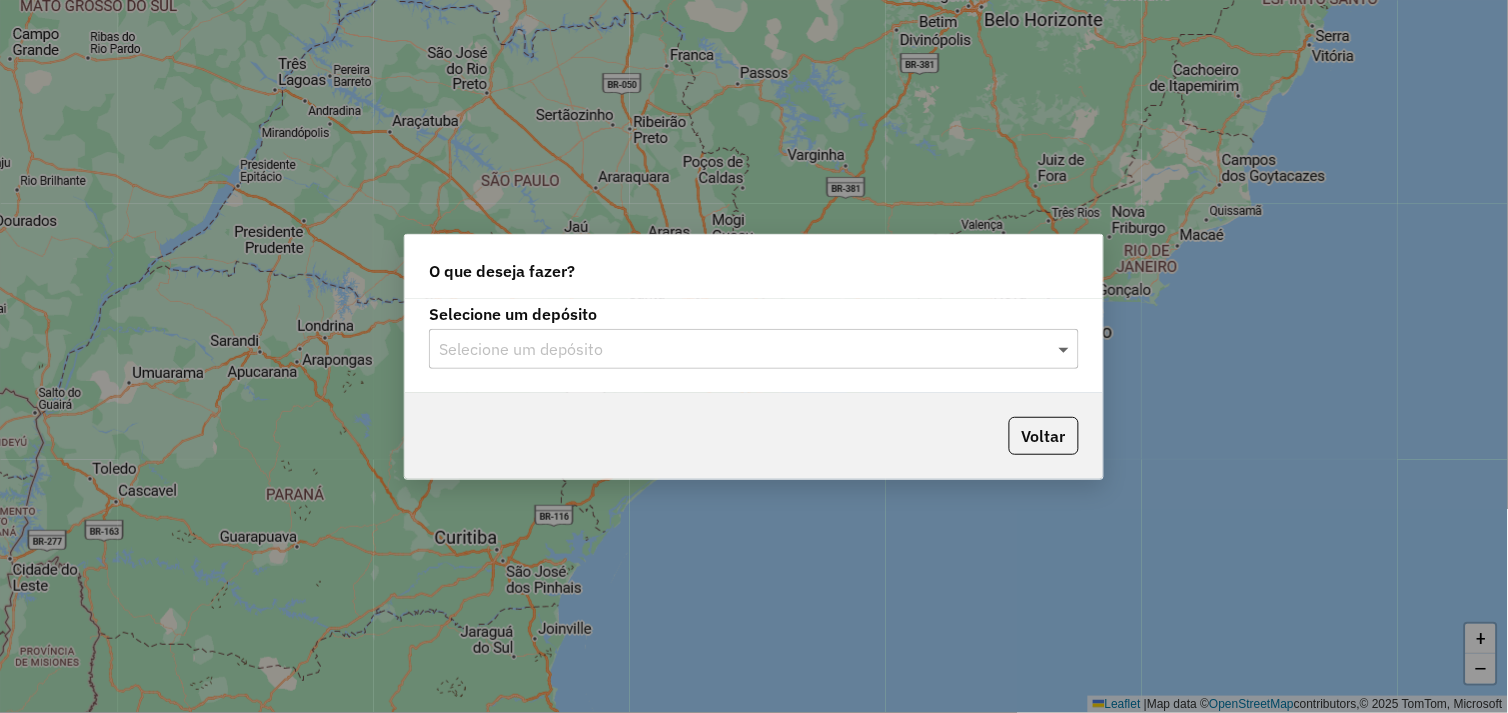 click 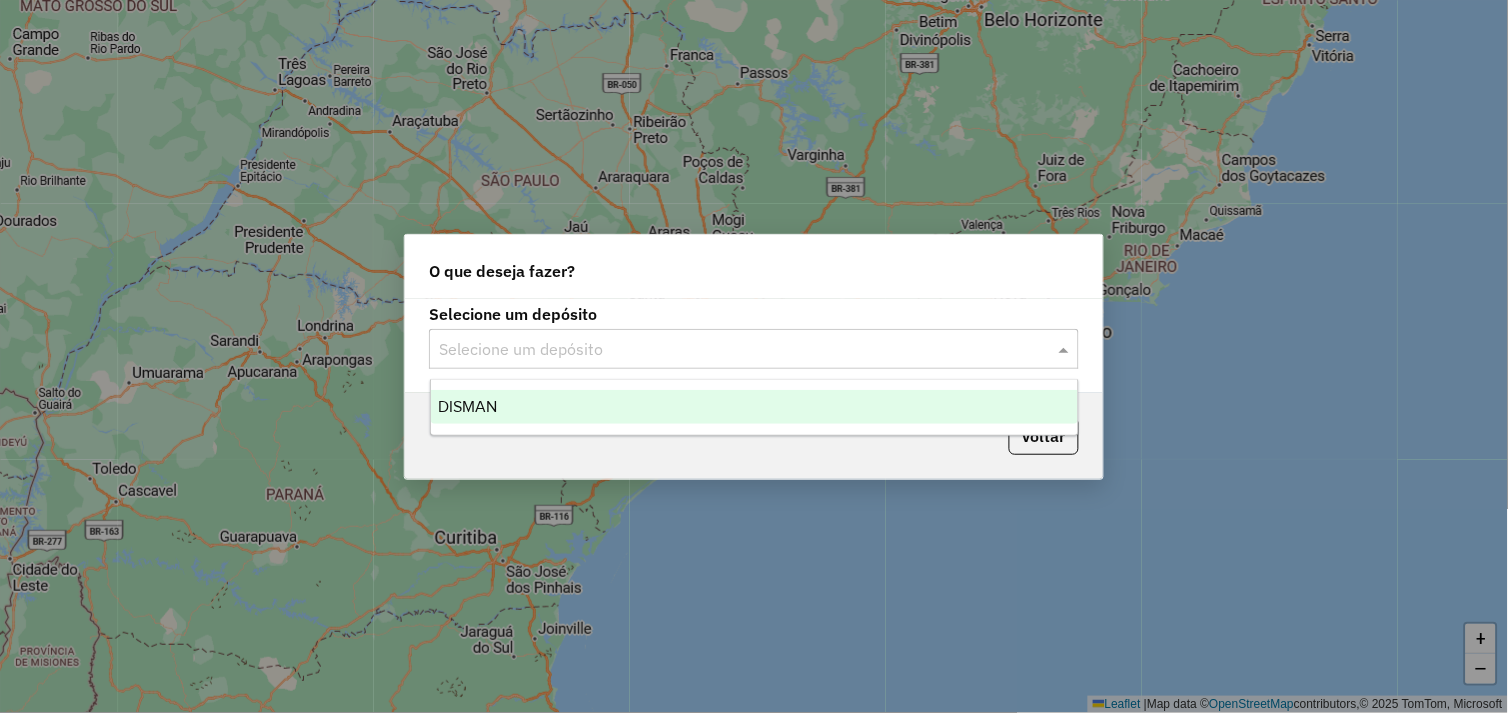 click on "DISMAN" at bounding box center (755, 407) 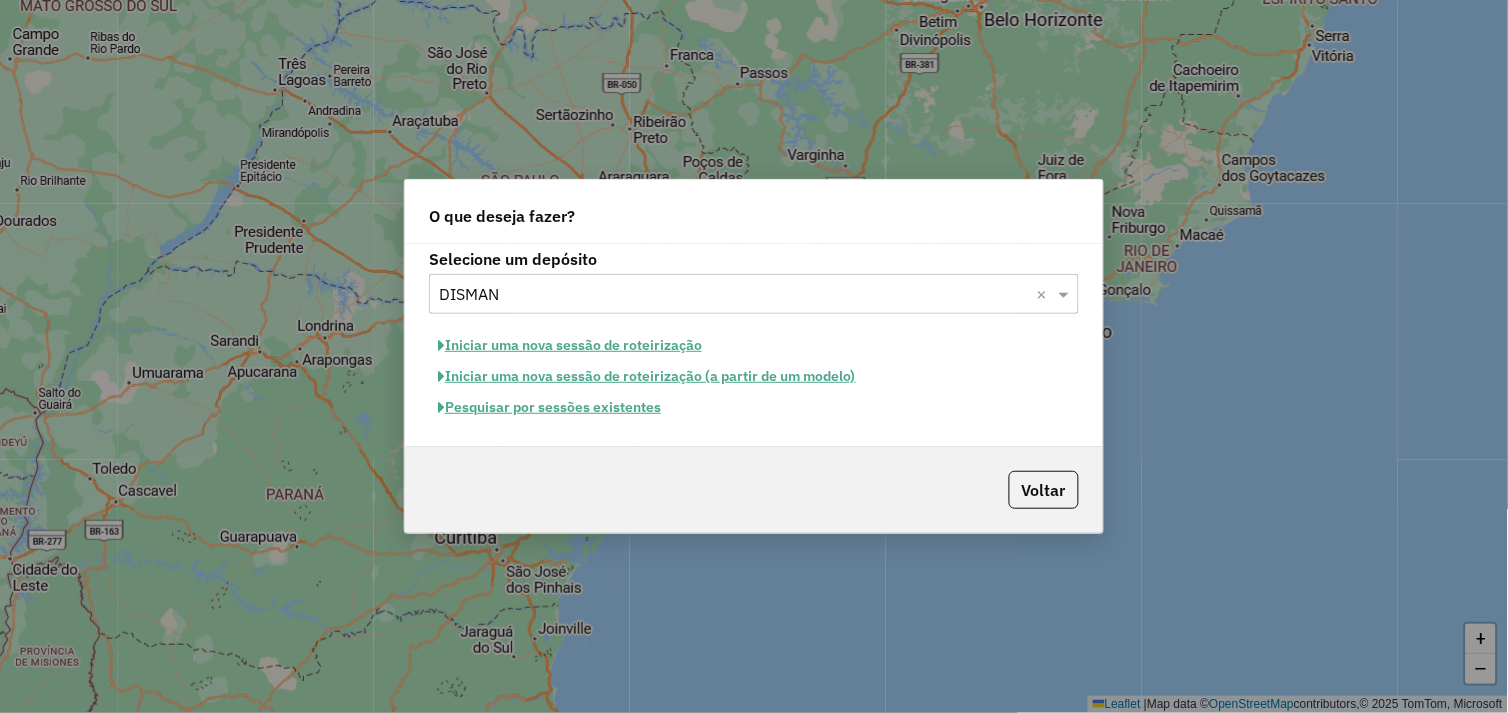 click on "O que deseja fazer? Selecione um depósito Selecione um depósito × DISMAN ×  Iniciar uma nova sessão de roteirização   Iniciar uma nova sessão de roteirização (a partir de um modelo)   Pesquisar por sessões existentes   Voltar" 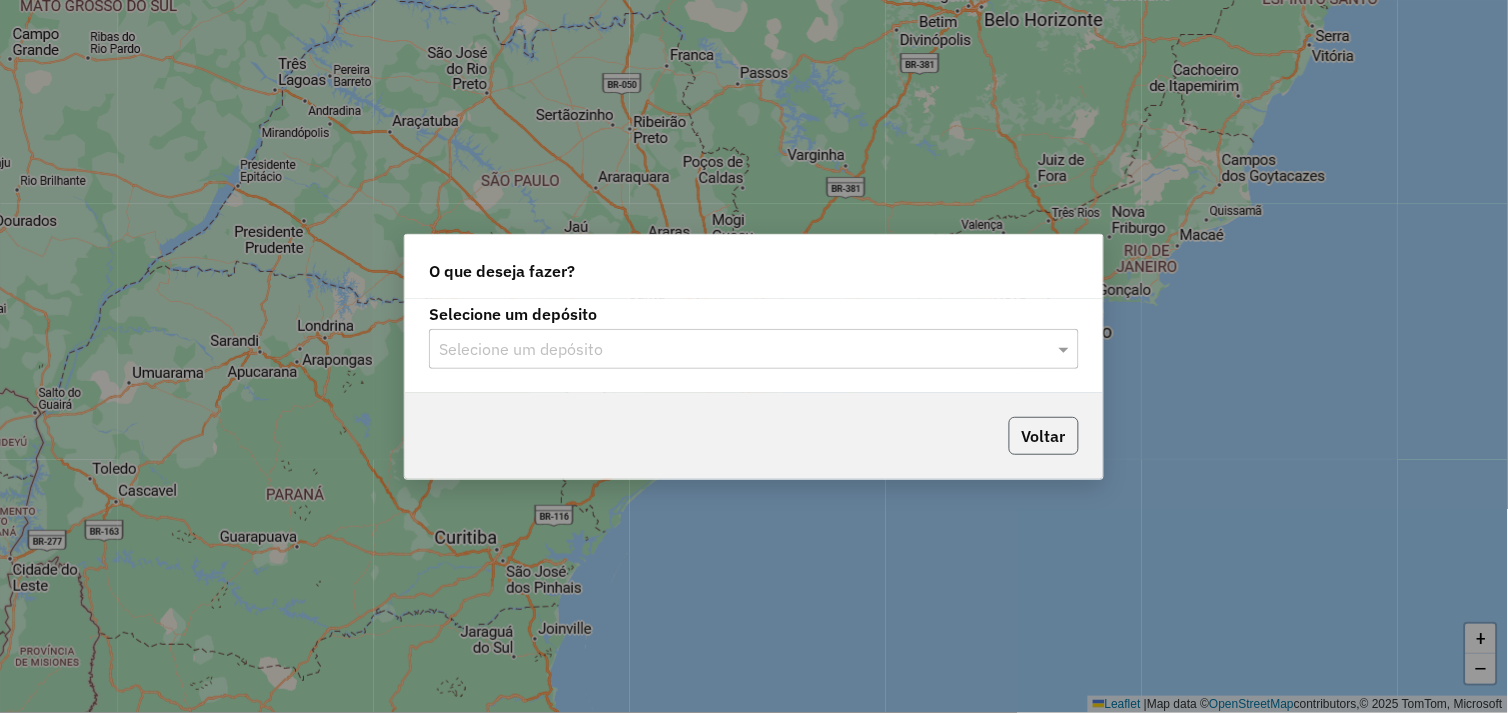 click on "Voltar" 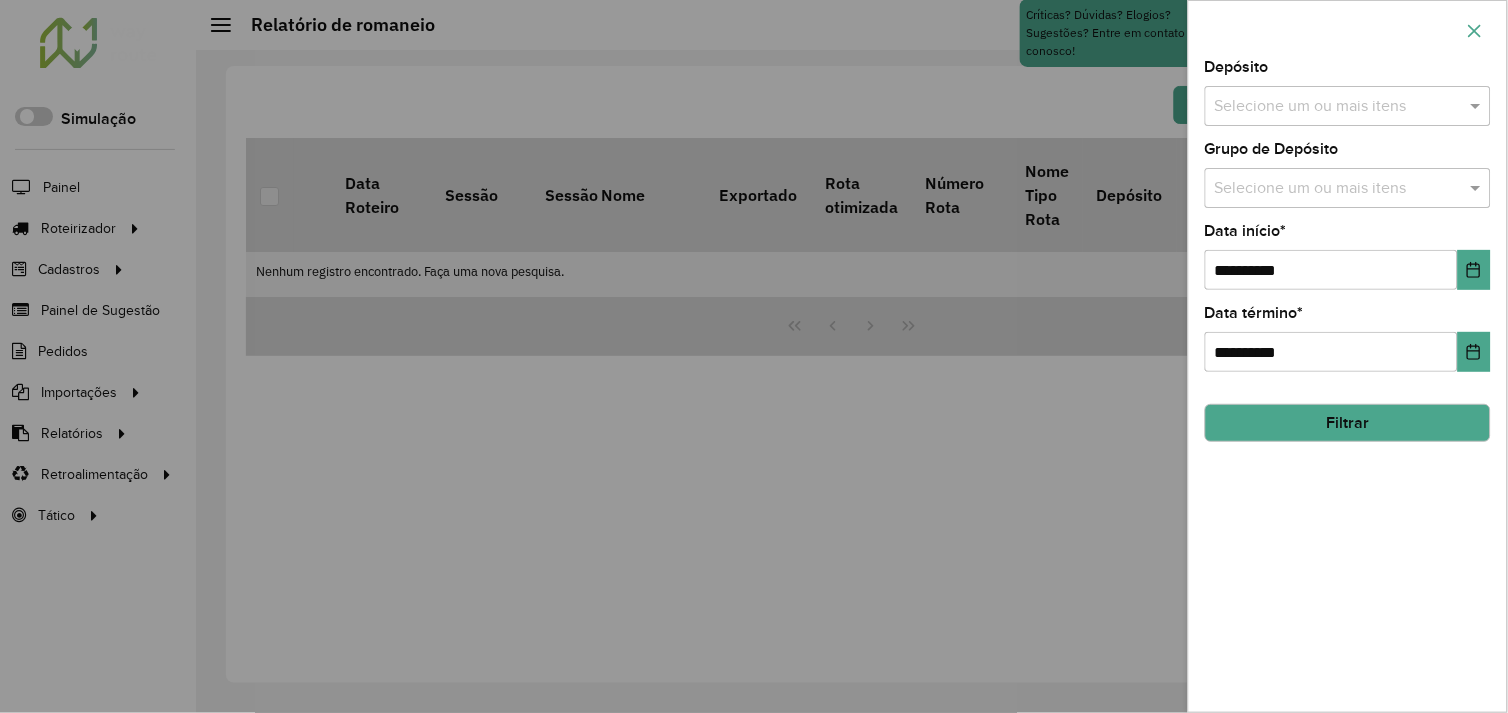 click 